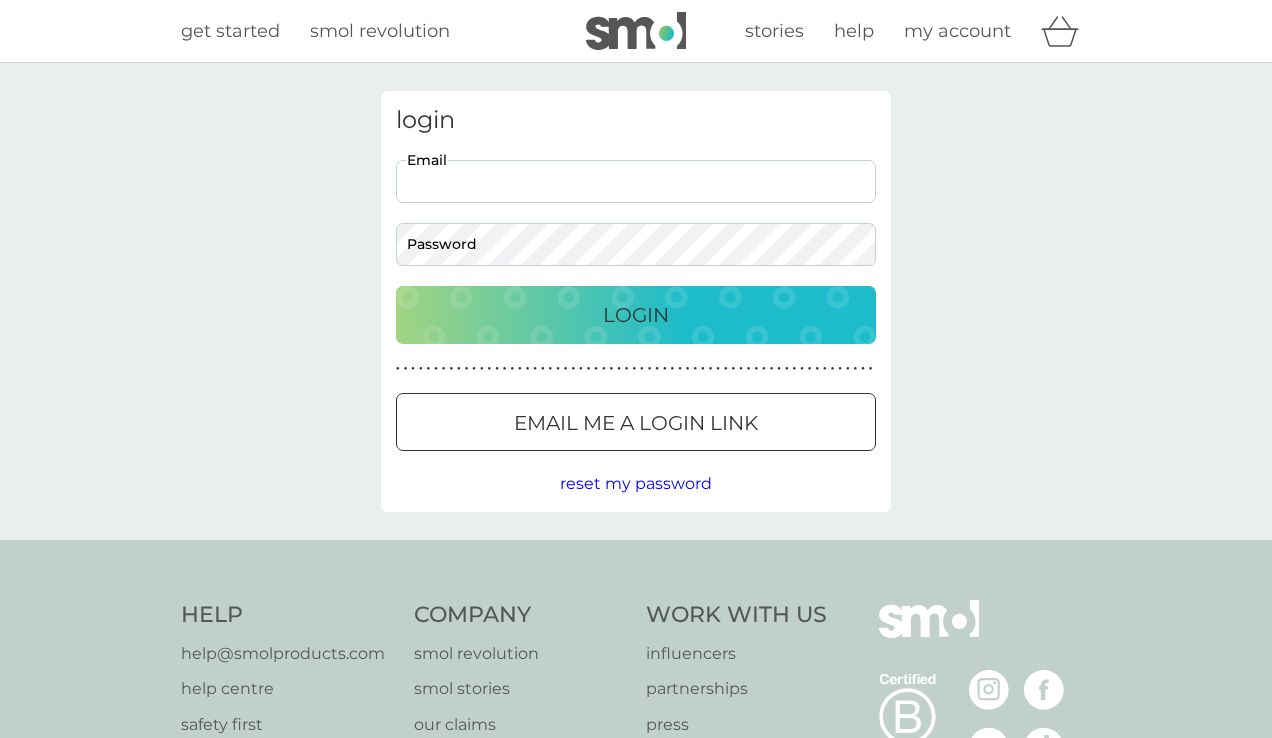 scroll, scrollTop: 0, scrollLeft: 0, axis: both 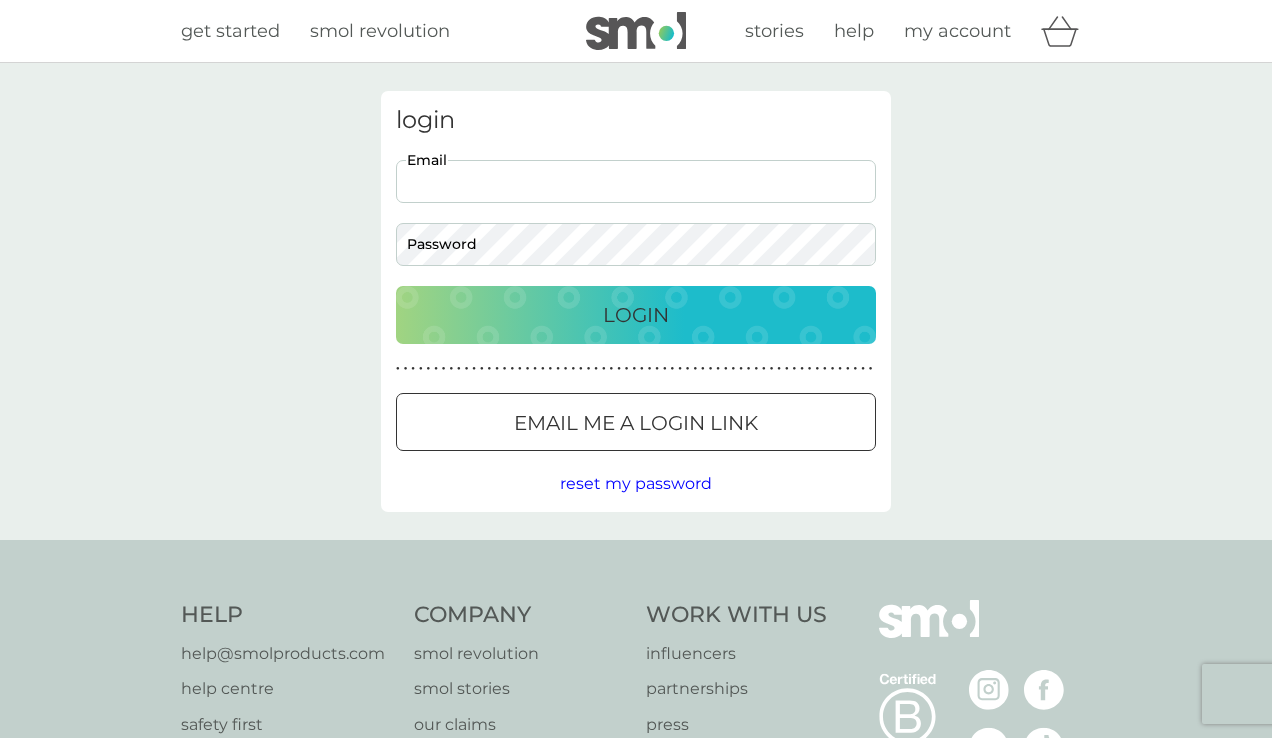 type on "rosieabarrett@gmail.com" 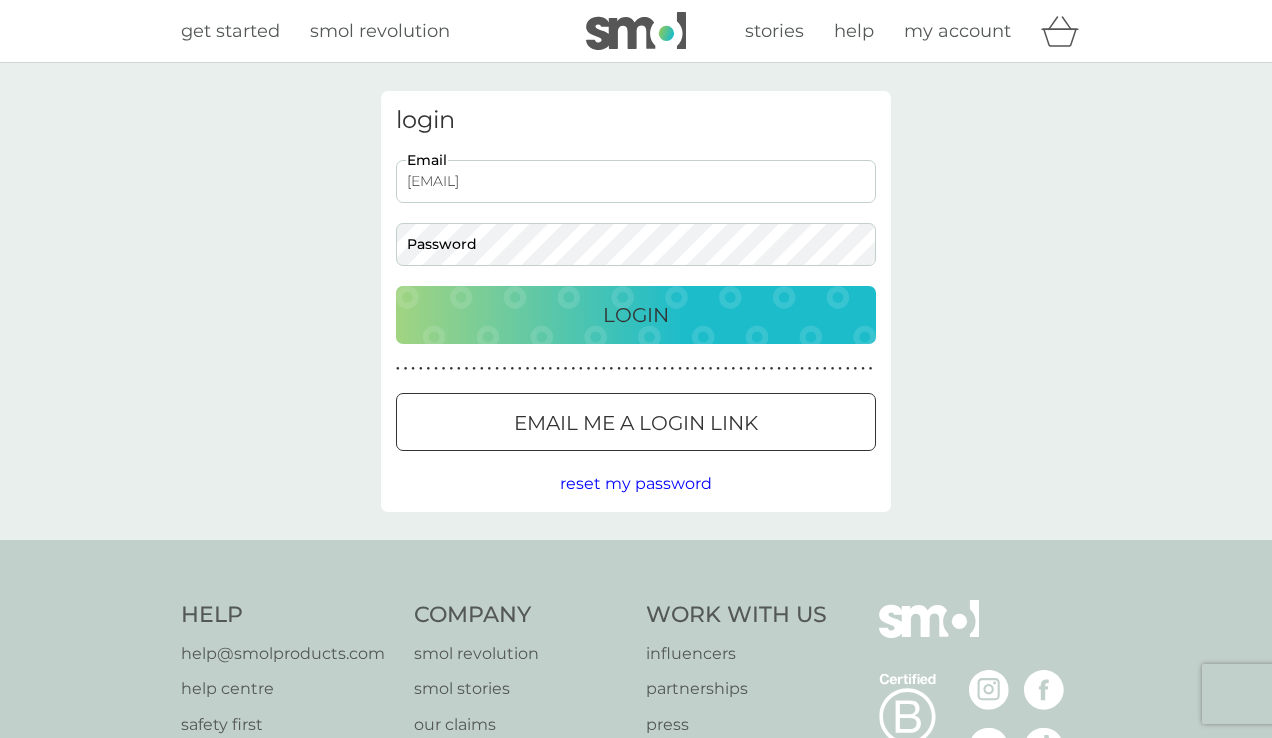 click on "Login" at bounding box center [636, 315] 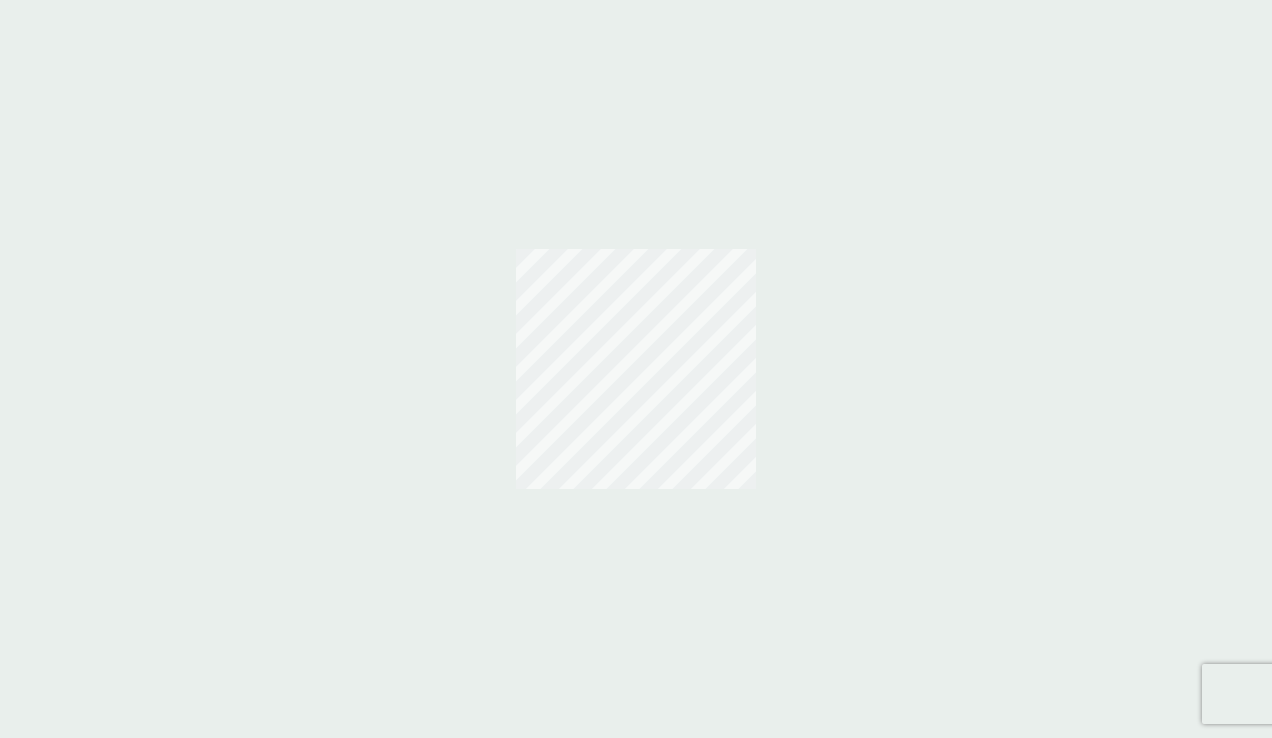 scroll, scrollTop: 0, scrollLeft: 0, axis: both 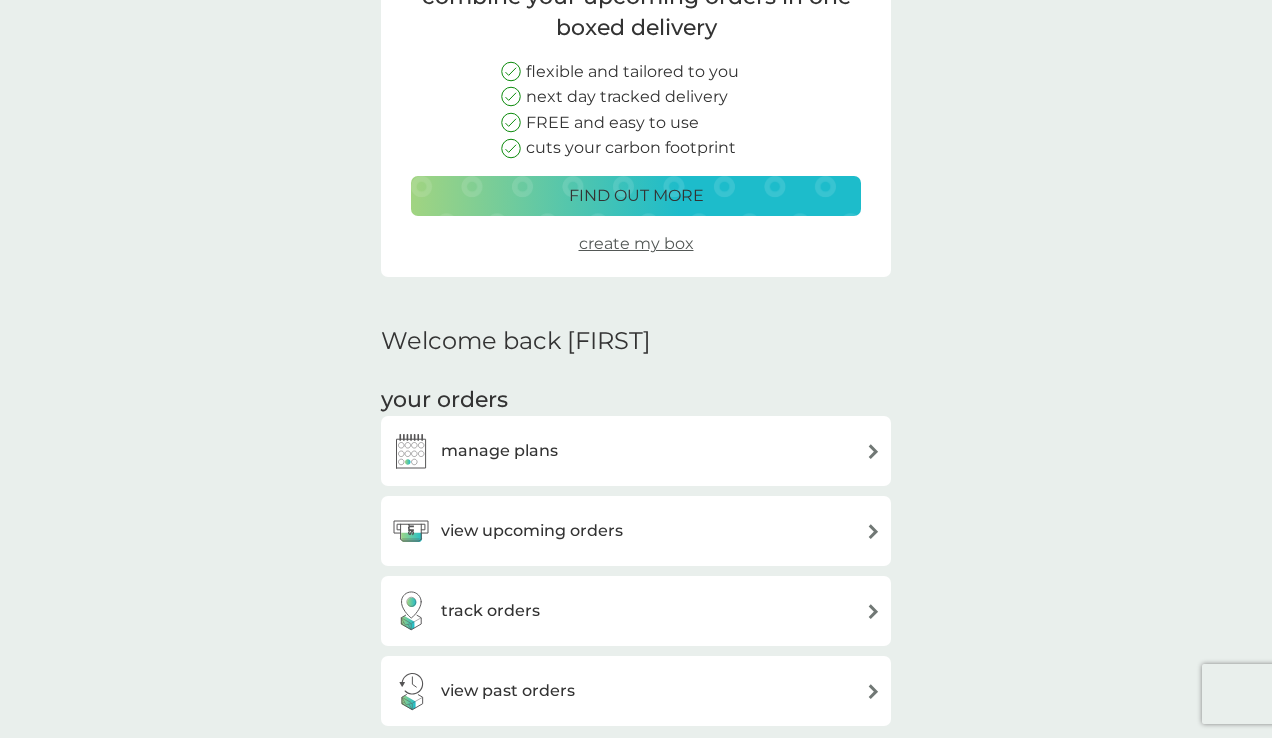 click on "view upcoming orders" at bounding box center (532, 531) 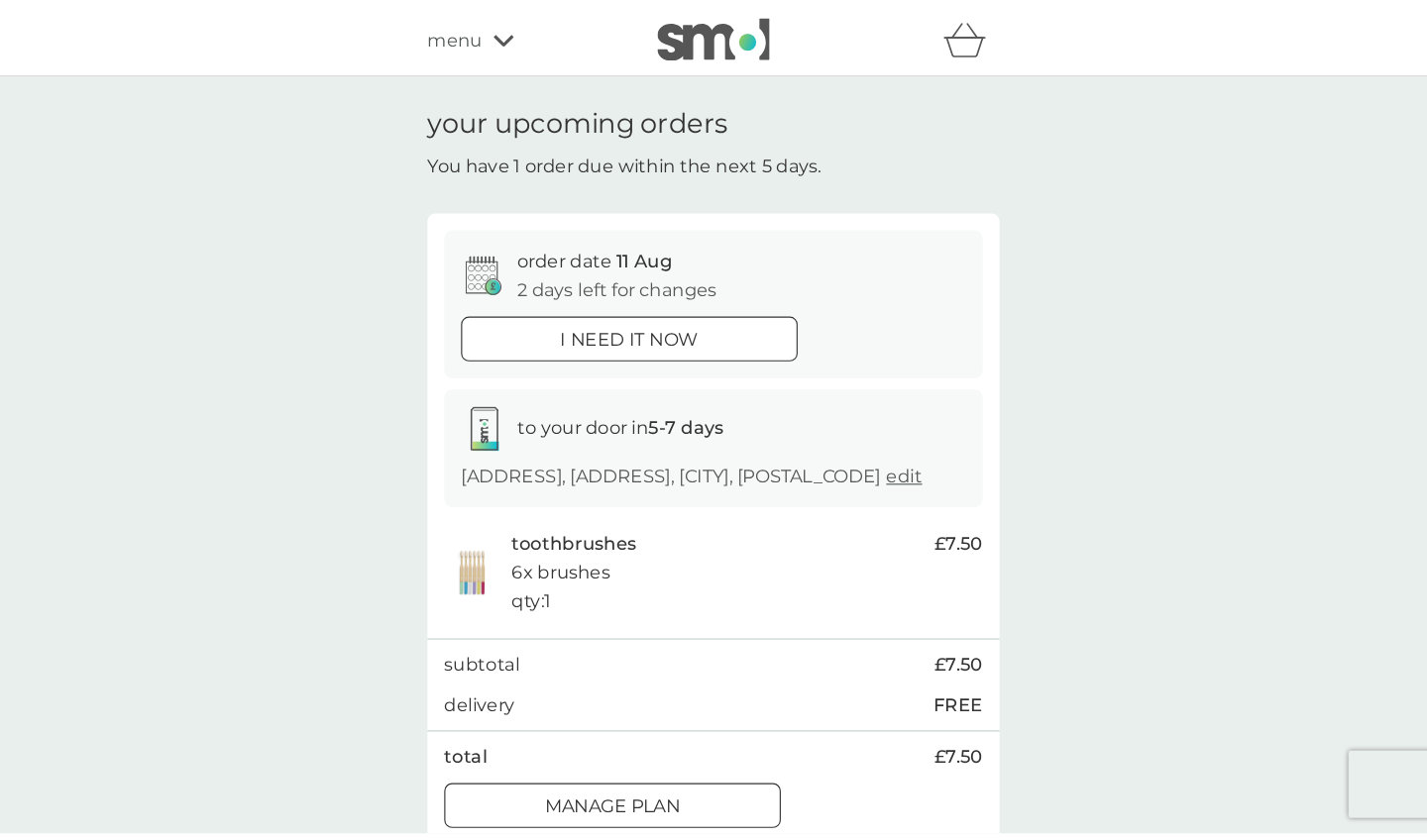 scroll, scrollTop: 0, scrollLeft: 0, axis: both 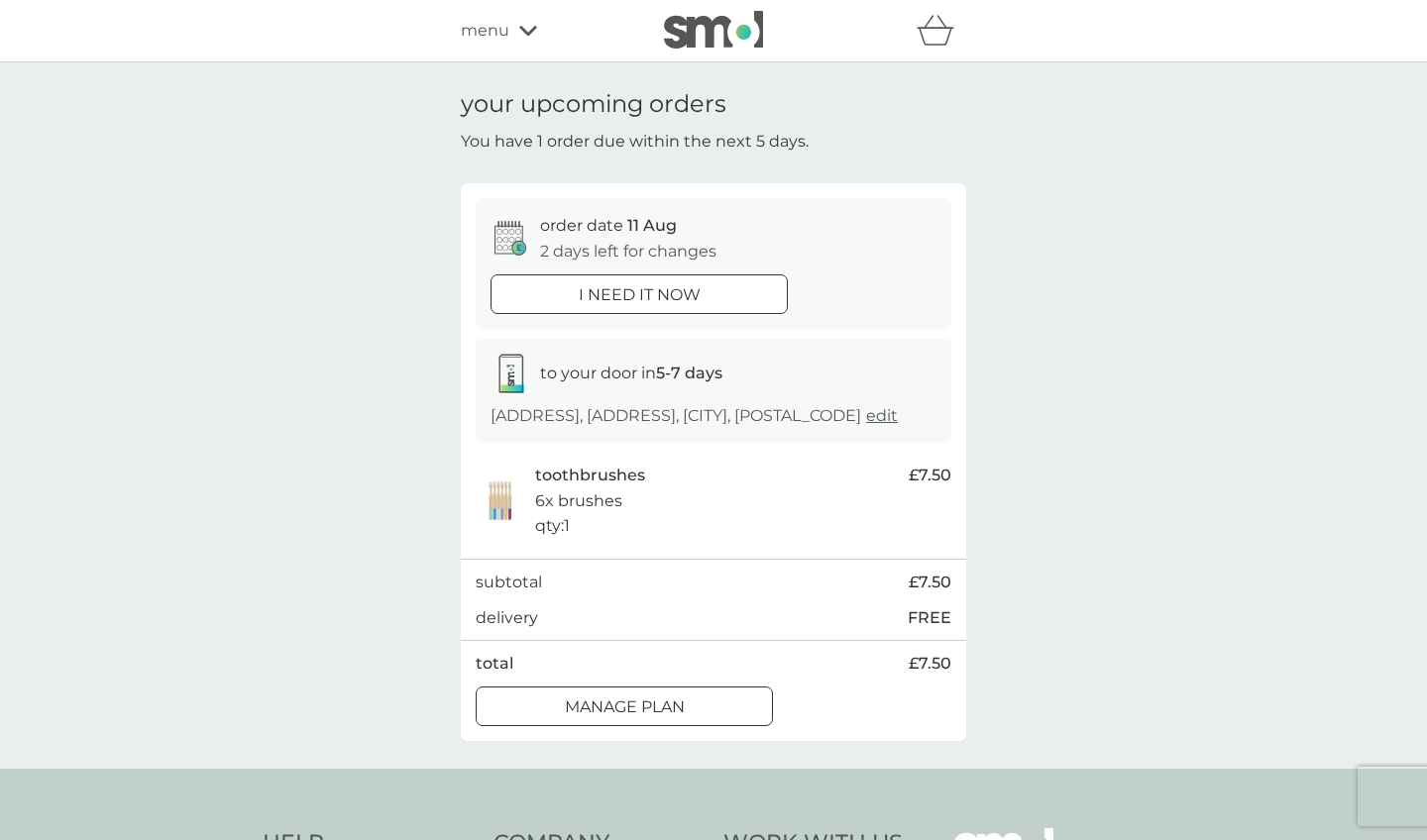 click on "toothbrushes" at bounding box center (590, 475) 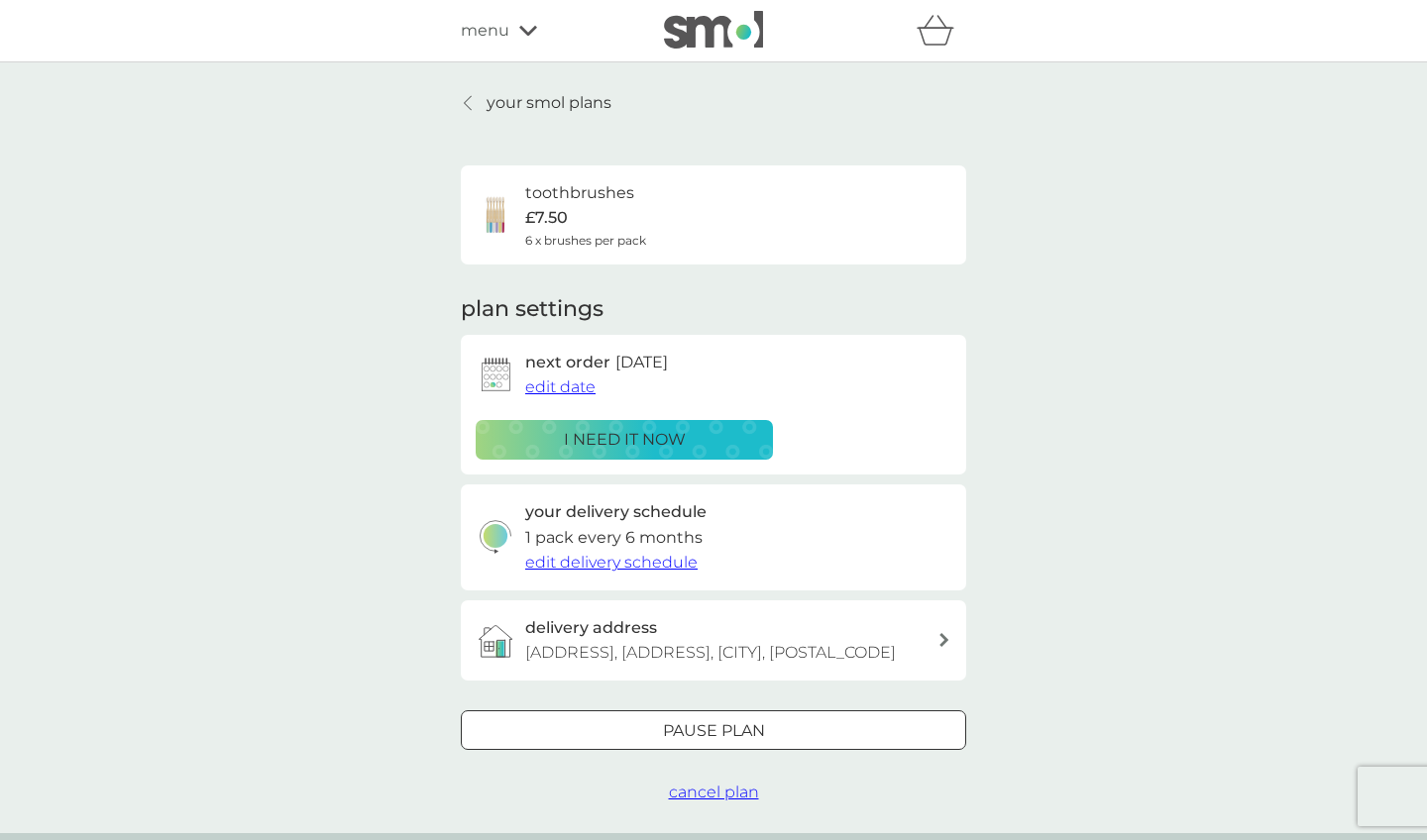 click on "your smol plans" at bounding box center [549, 103] 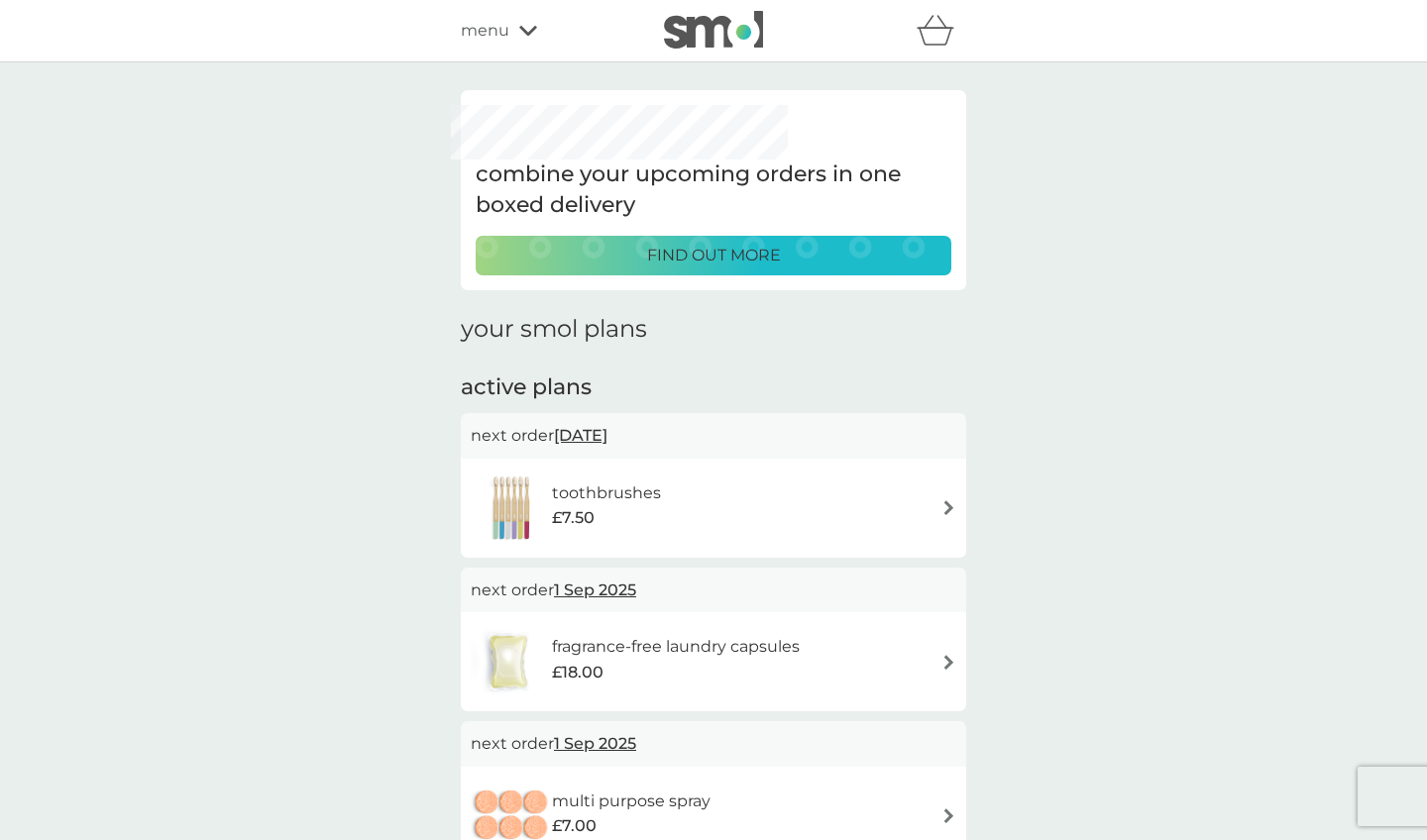 click on "find out more" at bounding box center (714, 256) 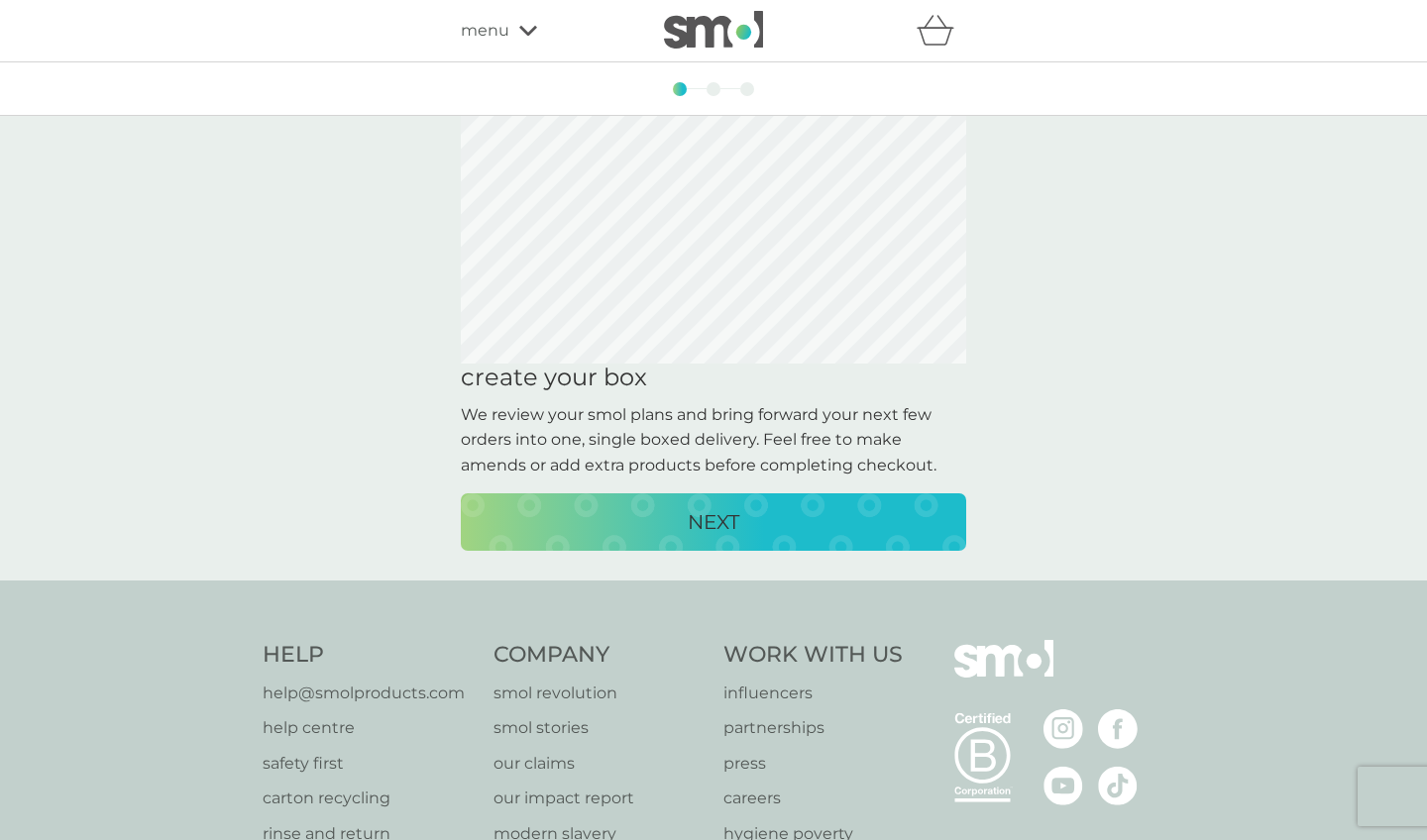 click on "NEXT" at bounding box center [714, 522] 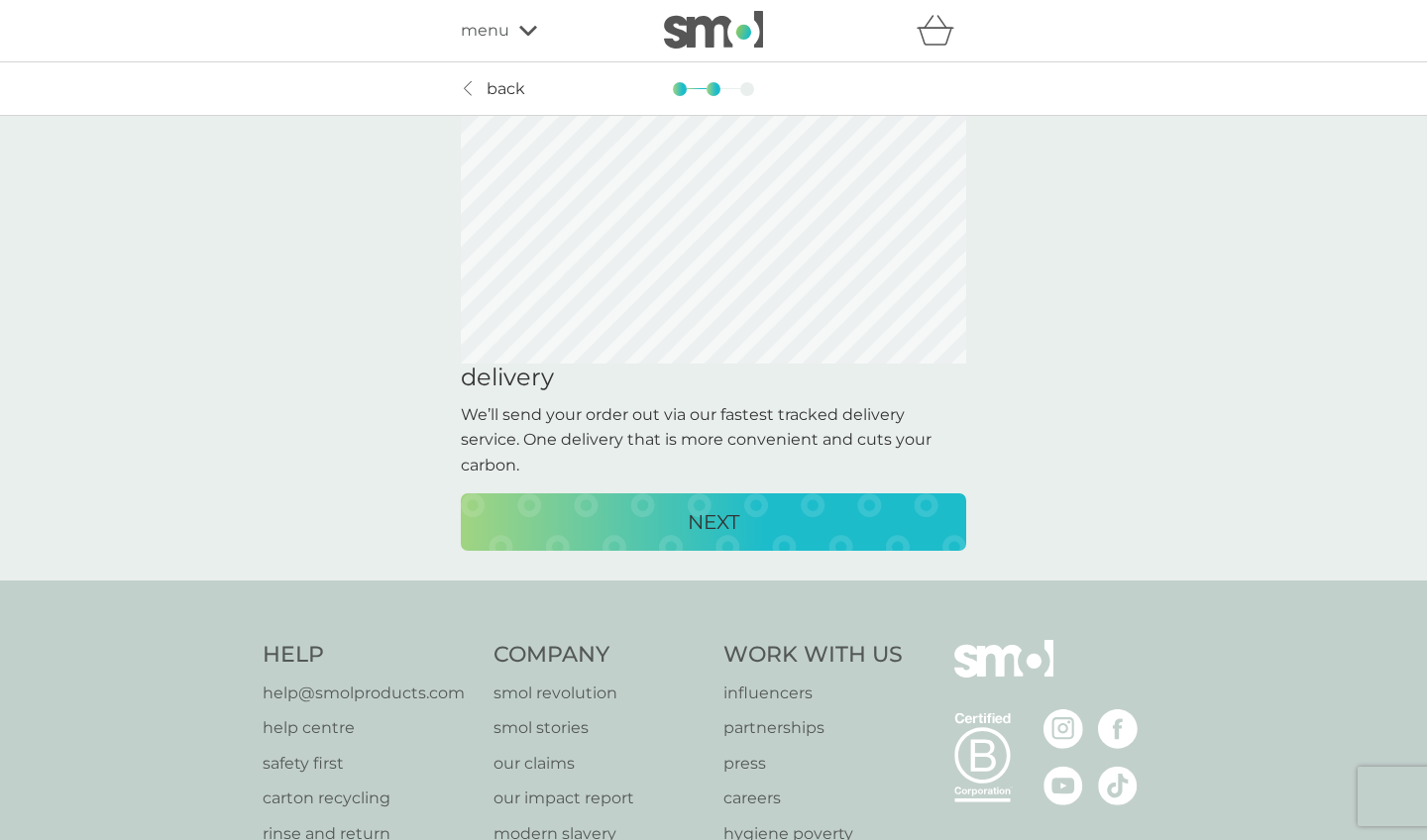 click on "NEXT" at bounding box center [714, 522] 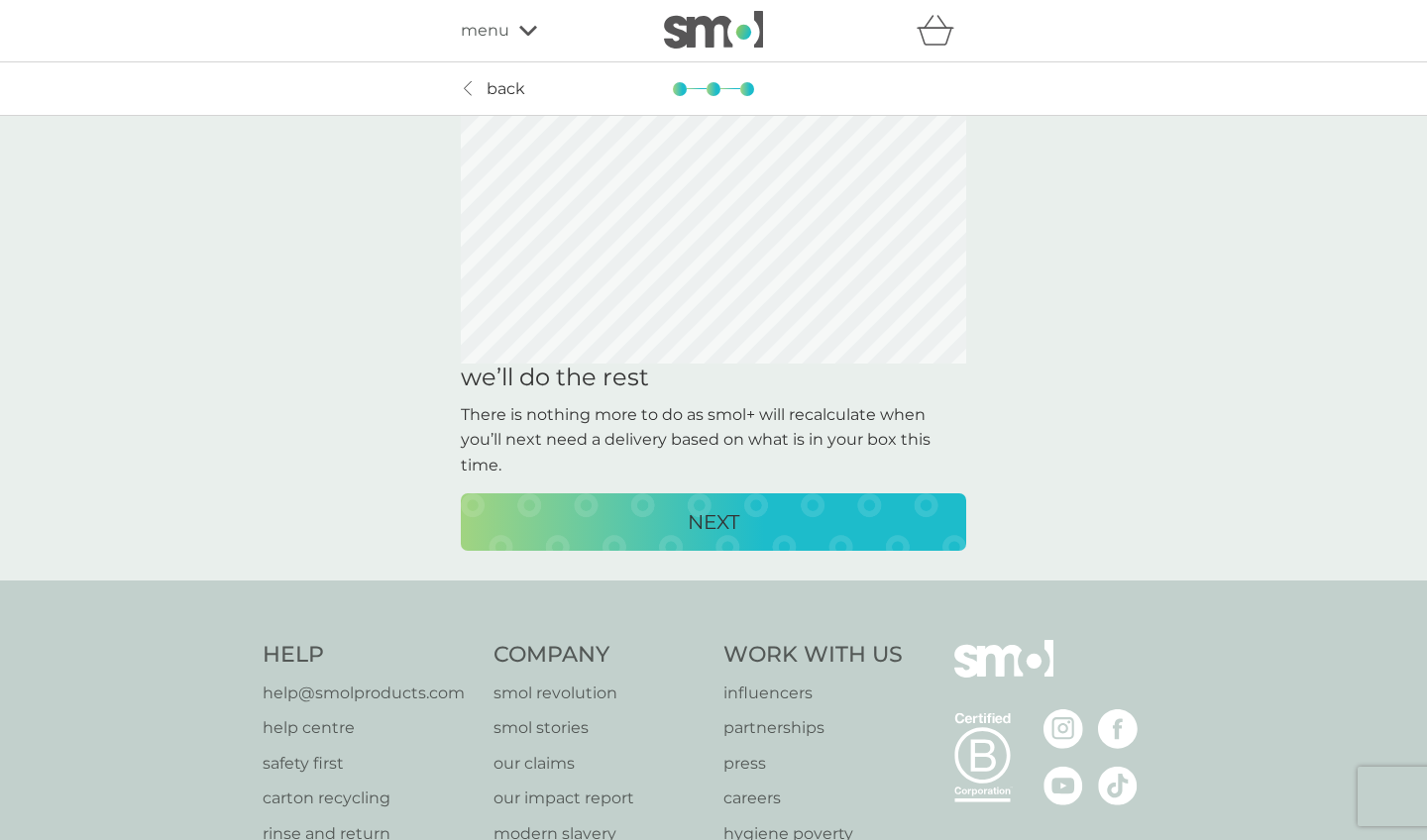 click on "NEXT" at bounding box center [714, 522] 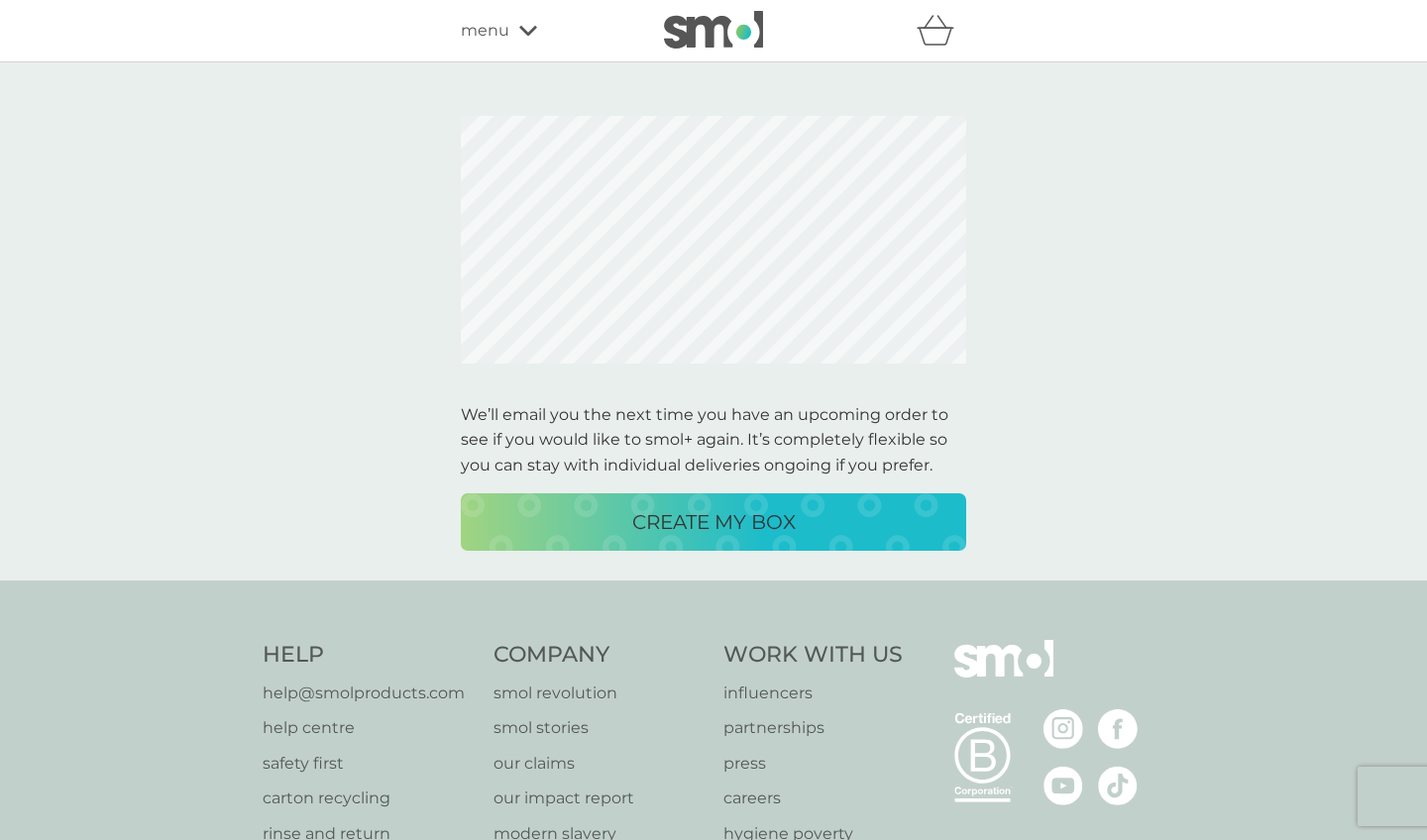 click on "CREATE MY BOX" at bounding box center [714, 522] 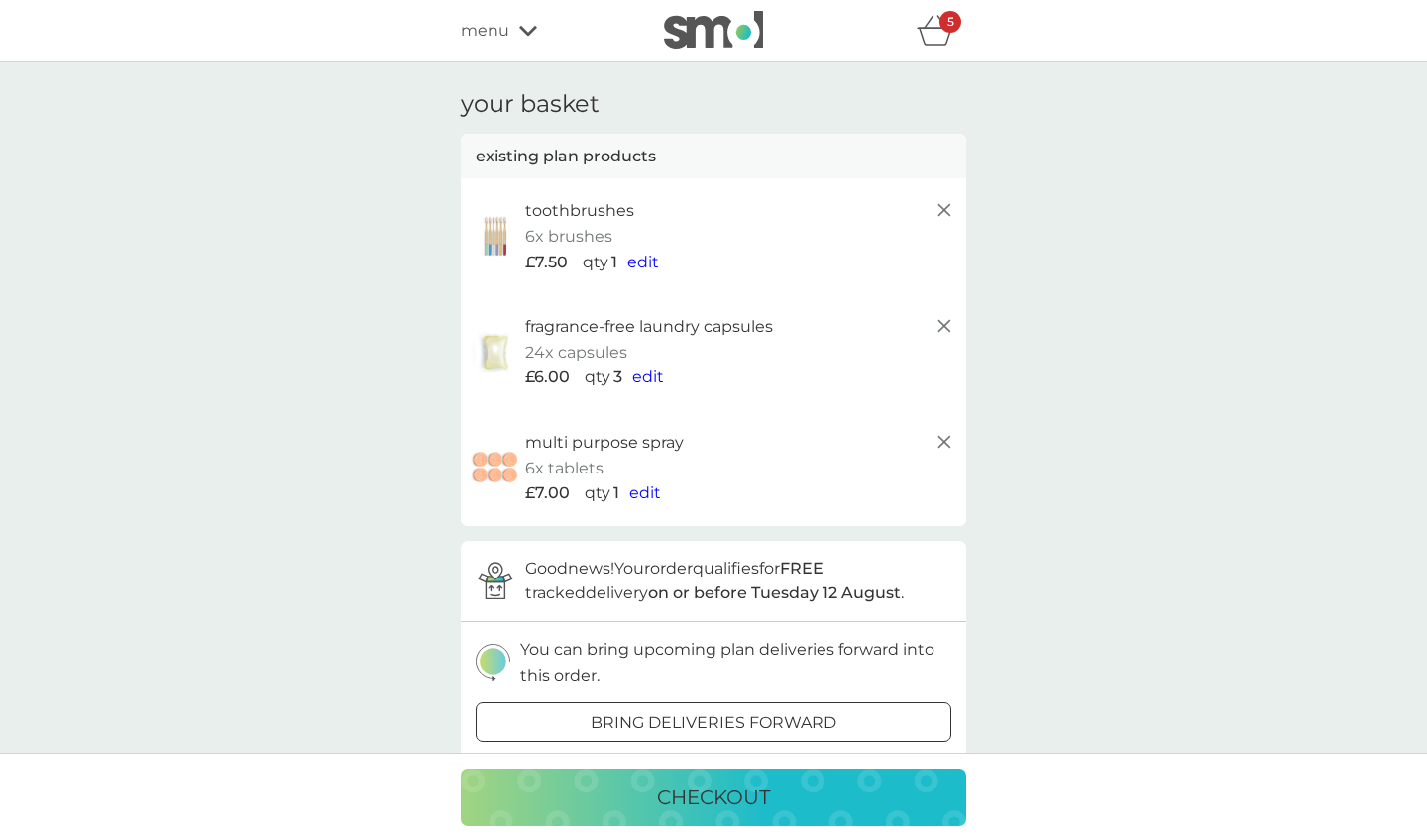 click on "edit" at bounding box center (648, 376) 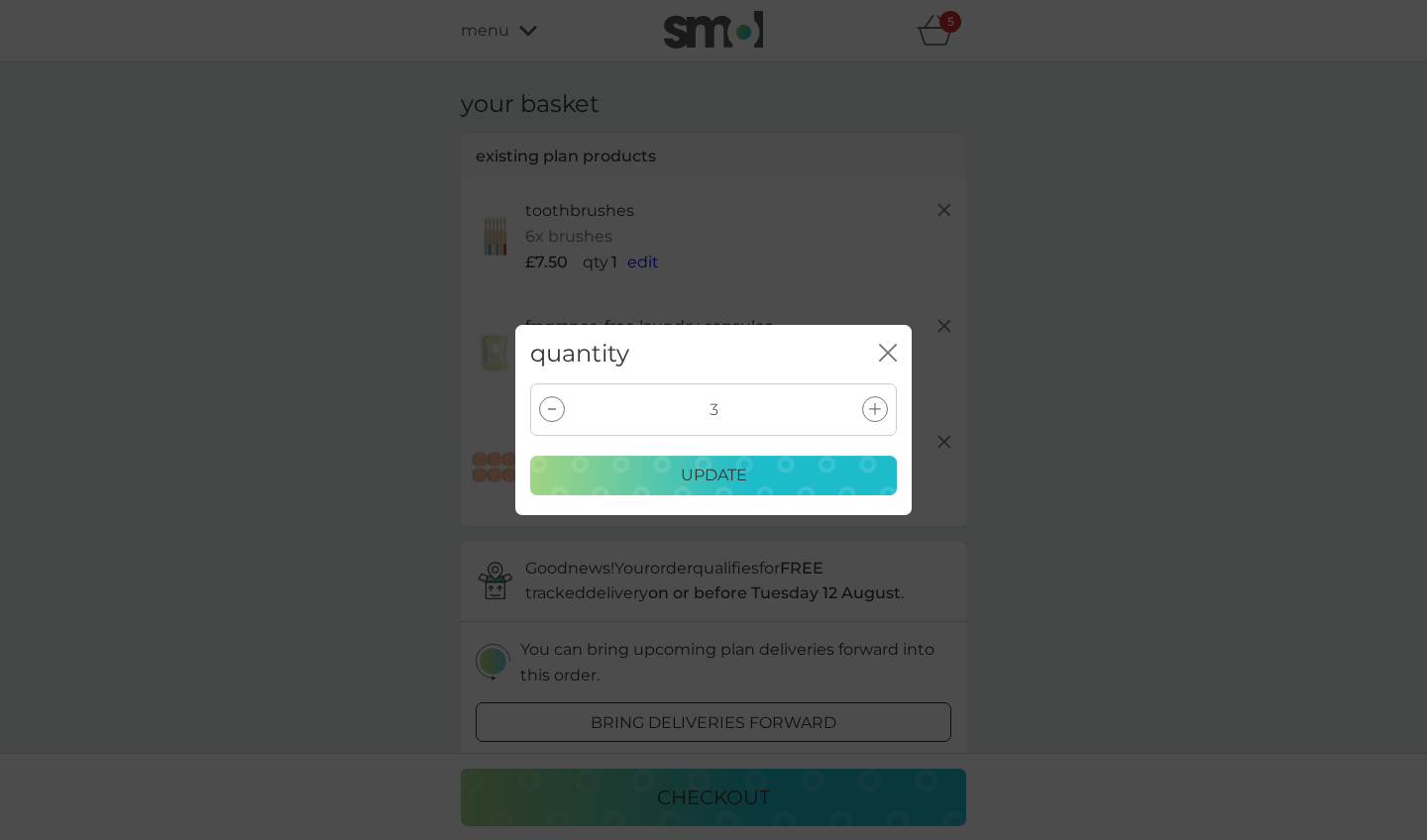 click at bounding box center (552, 409) 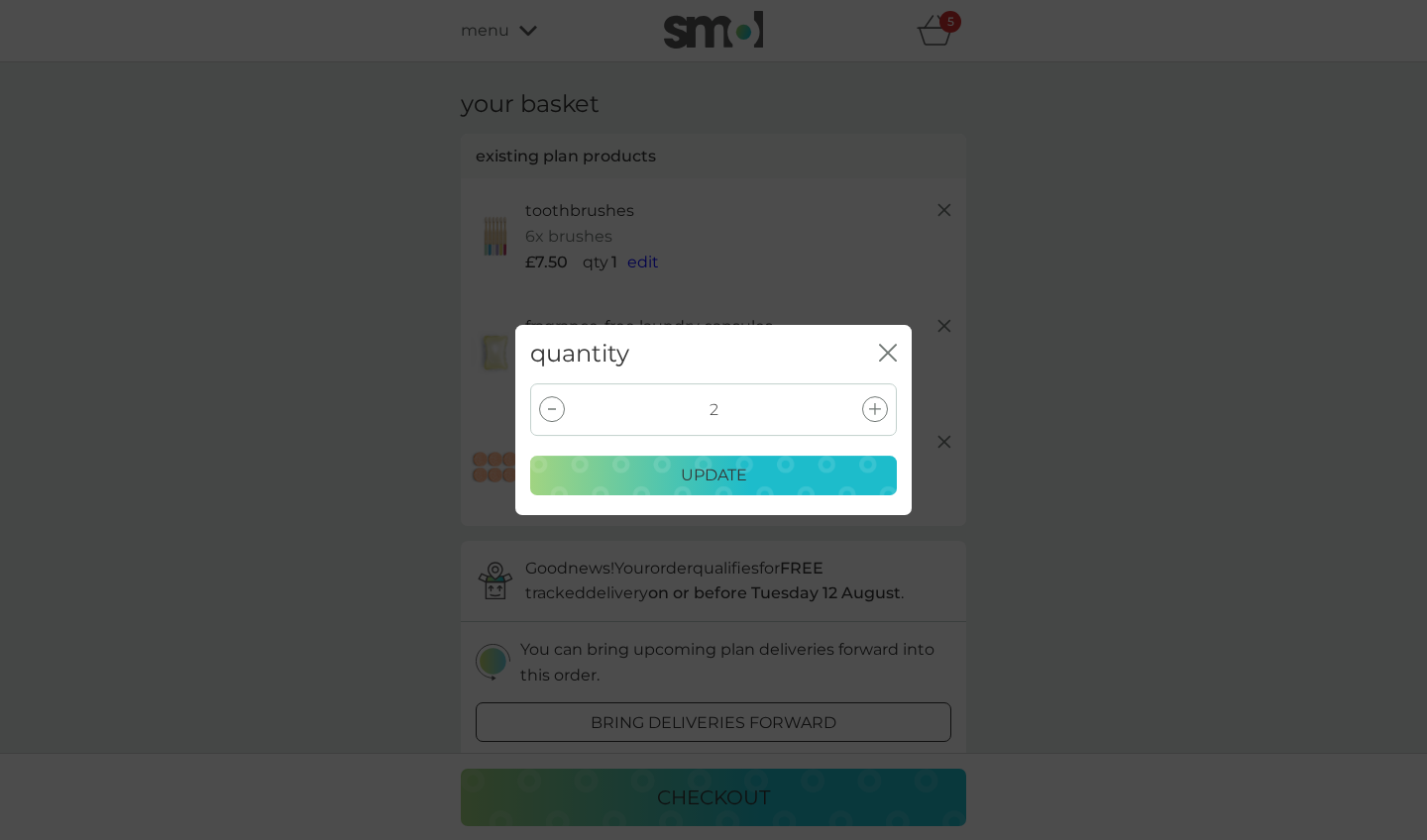 click on "update" at bounding box center (714, 475) 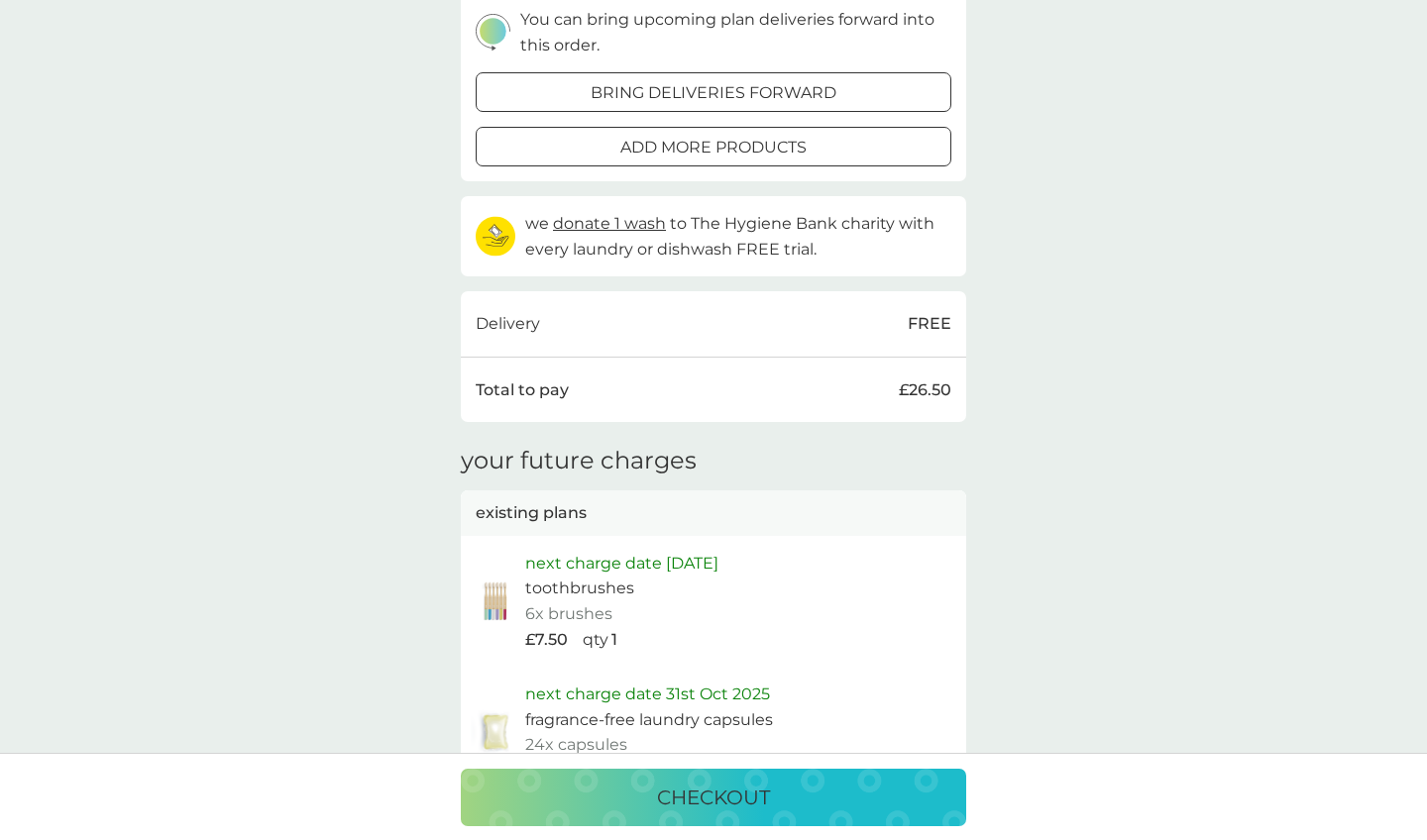 scroll, scrollTop: 629, scrollLeft: 0, axis: vertical 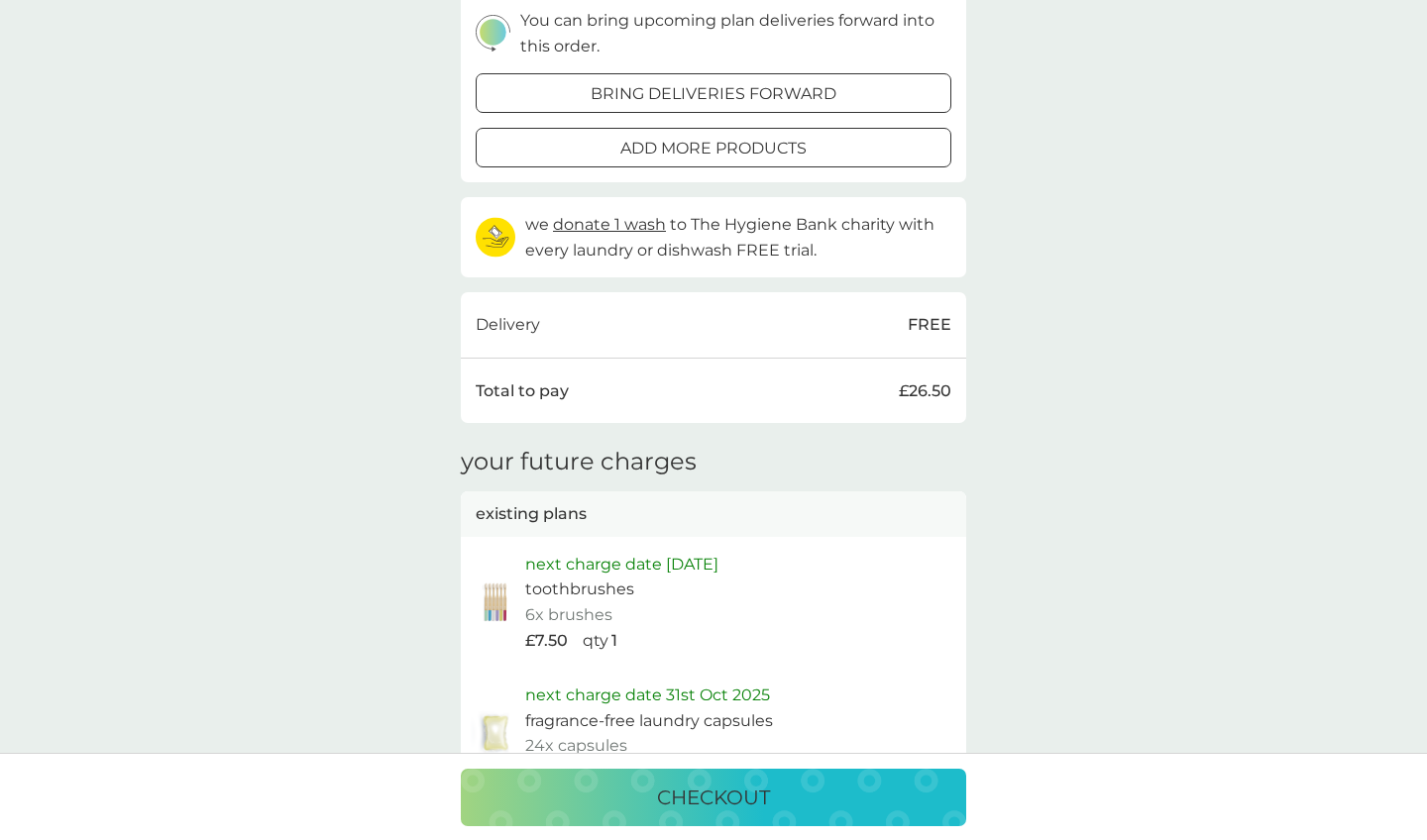 click at bounding box center [714, 148] 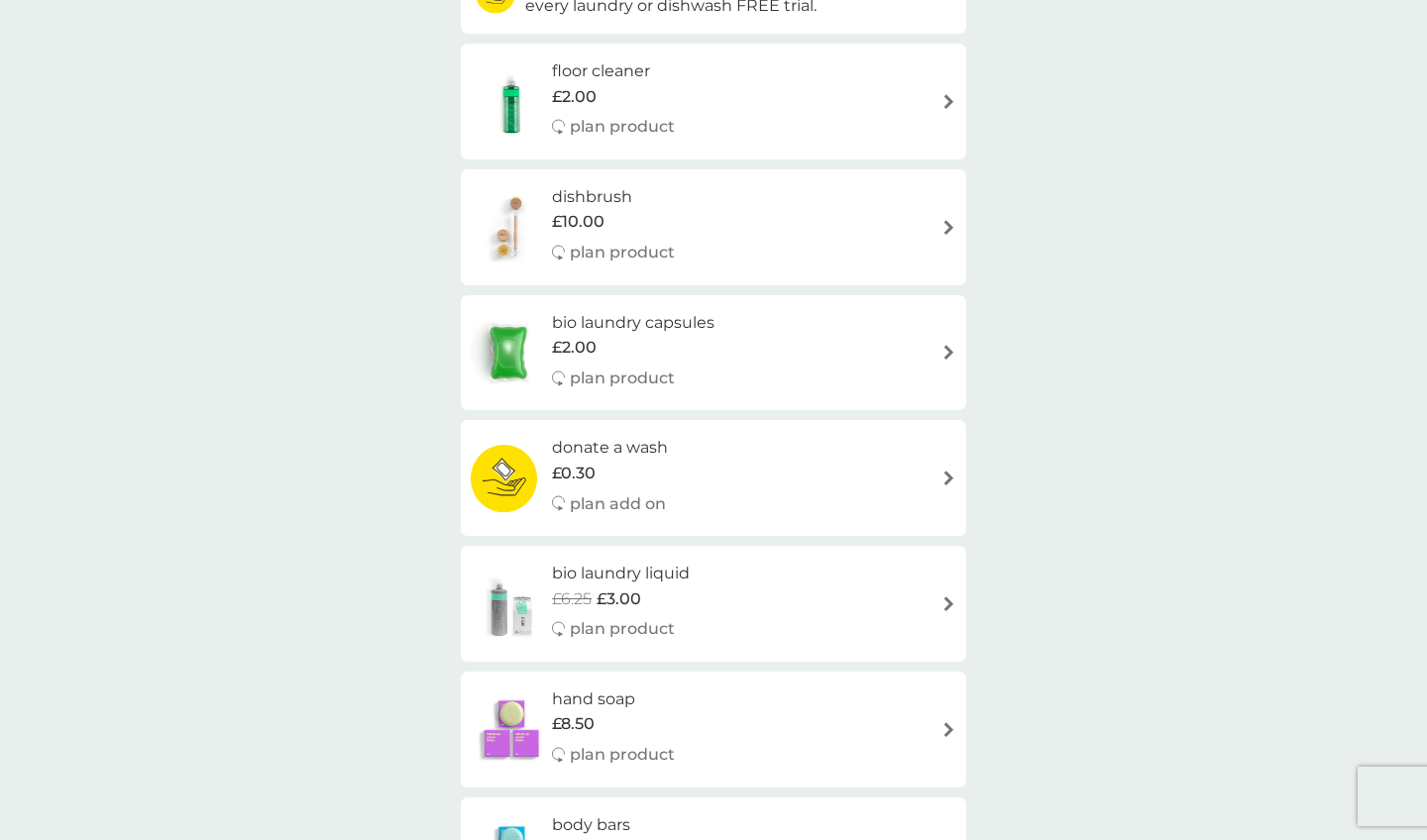 scroll, scrollTop: 296, scrollLeft: 0, axis: vertical 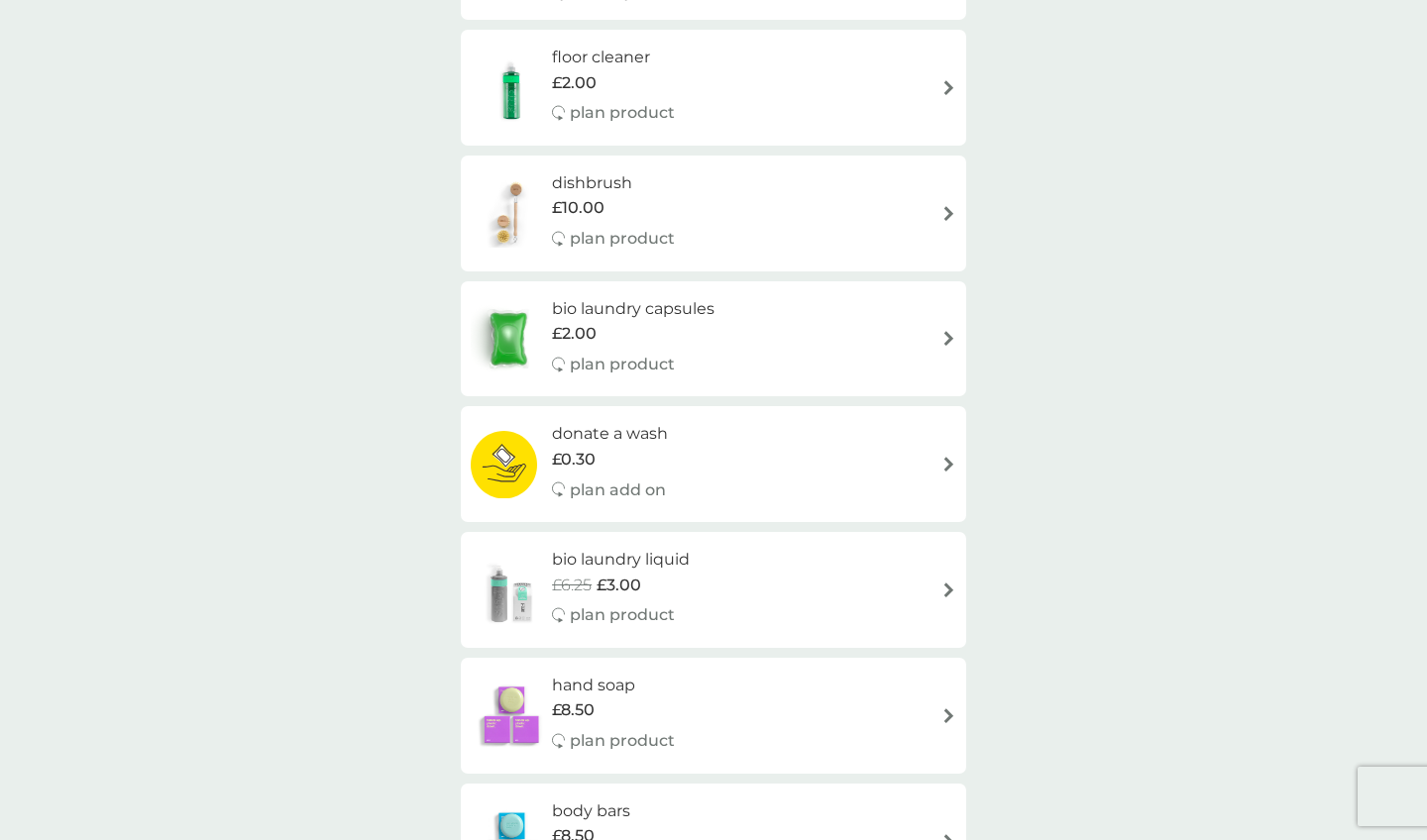 click on "donate a wash £0.30 plan add on" at bounding box center (714, 464) 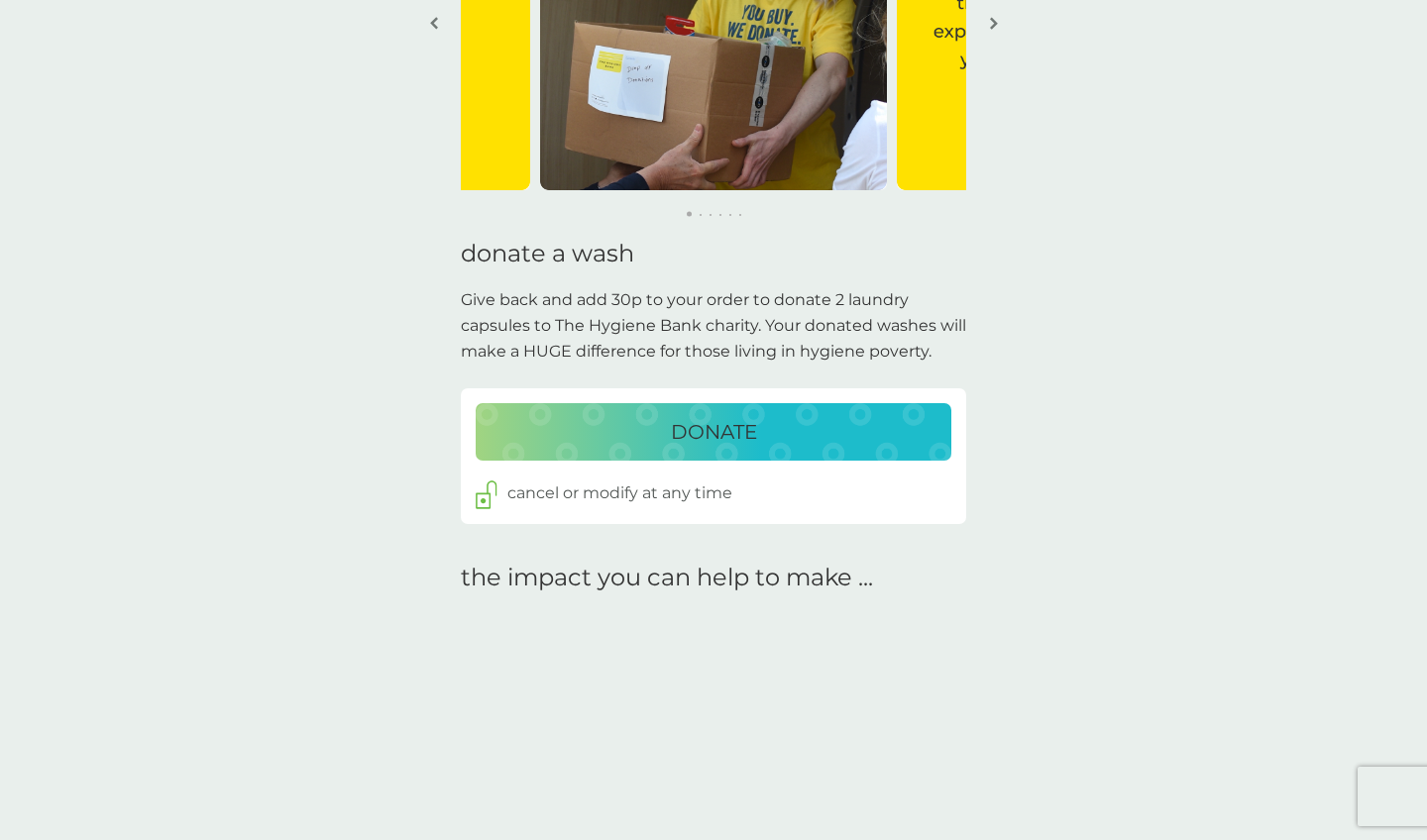 scroll, scrollTop: 293, scrollLeft: 0, axis: vertical 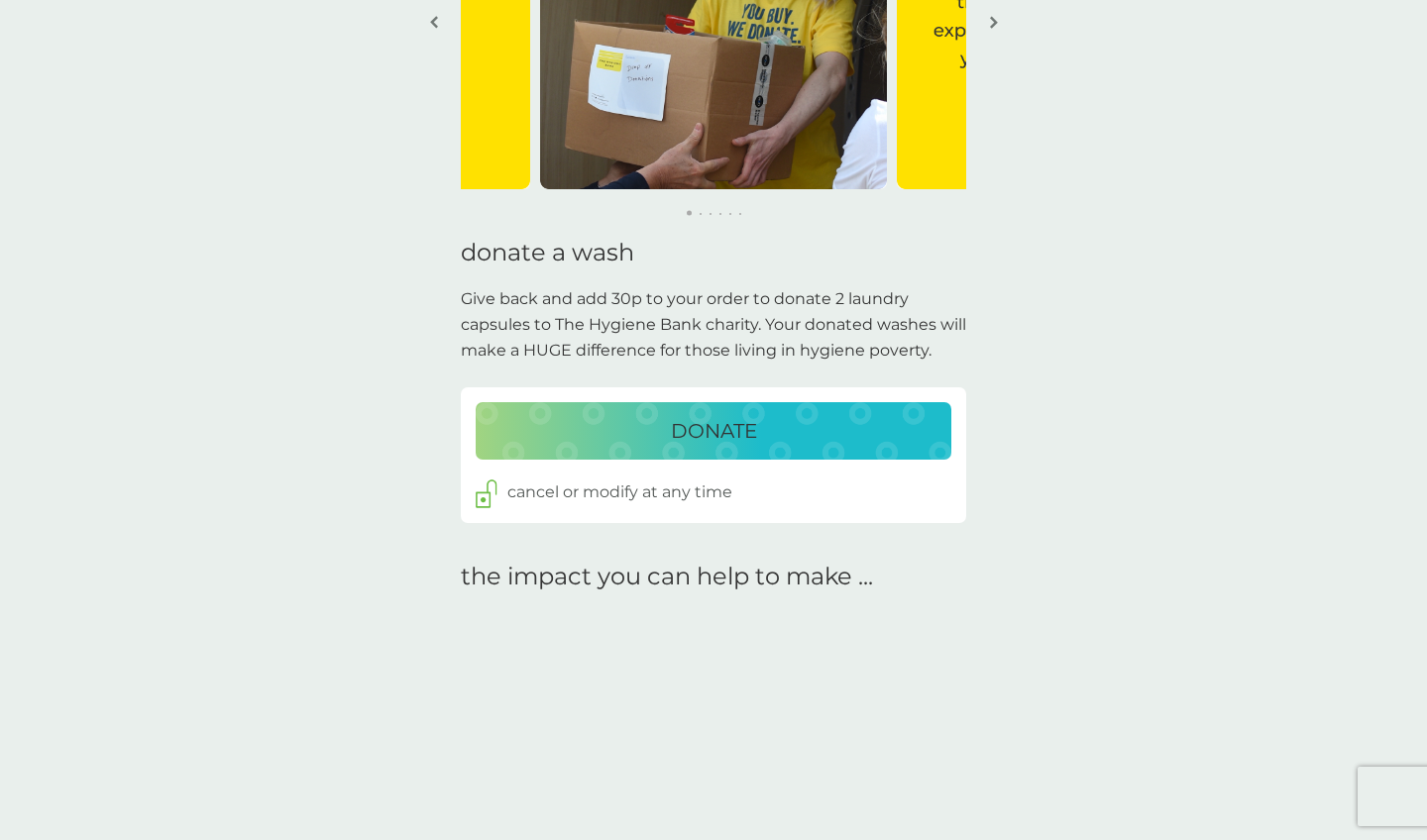 click on "DONATE" at bounding box center (714, 431) 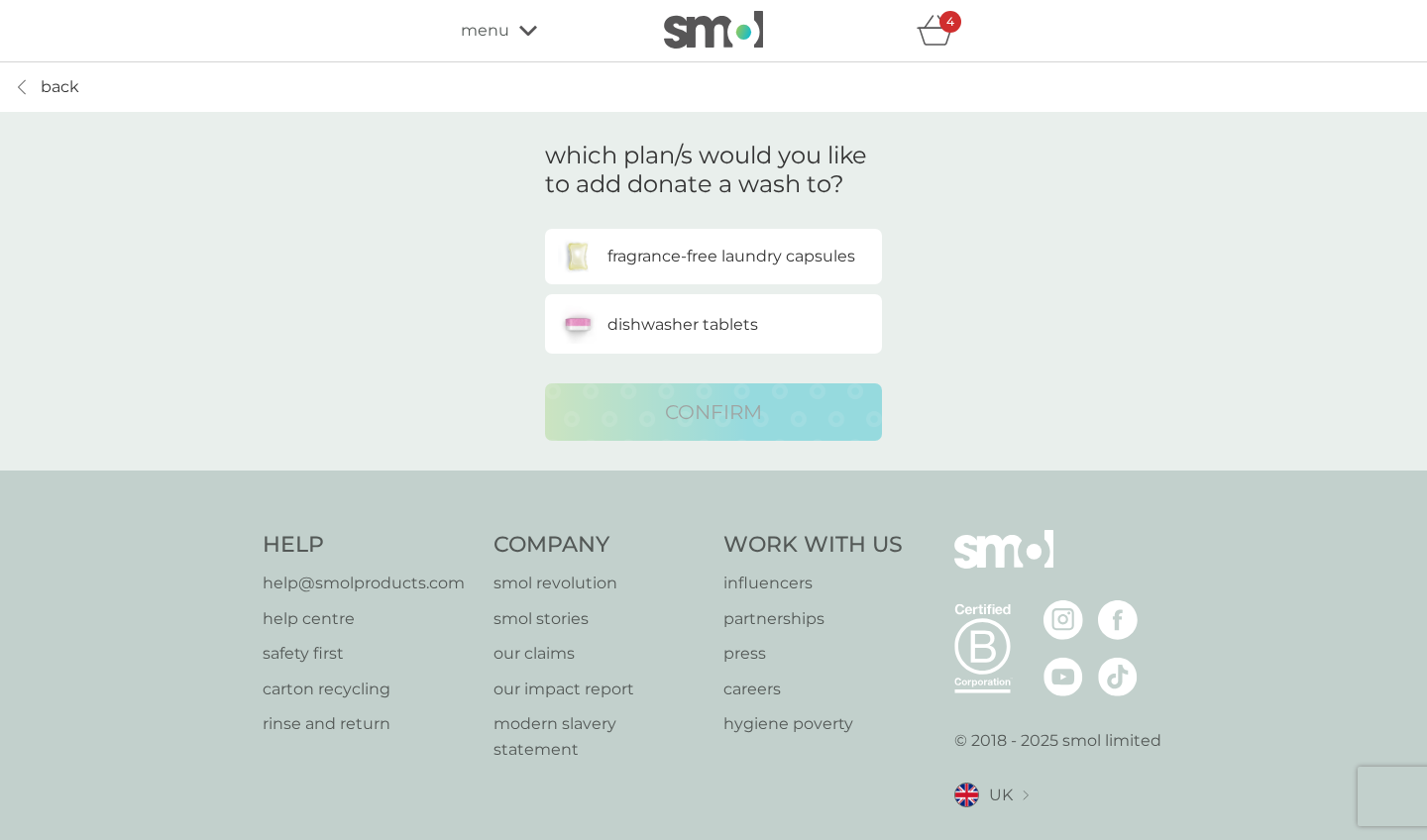 click on "fragrance-free laundry capsules" at bounding box center [731, 257] 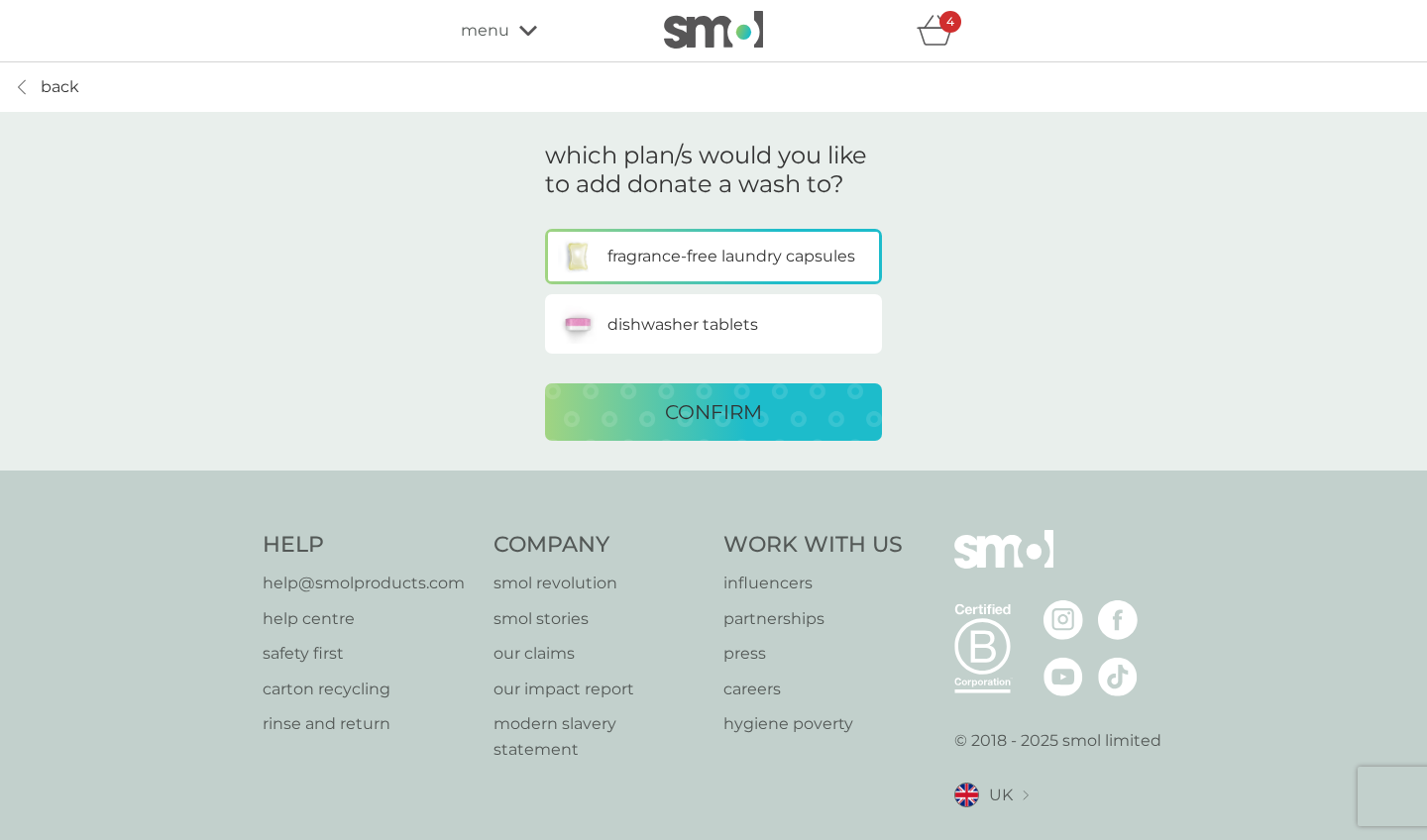 click on "dishwasher tablets" at bounding box center [714, 324] 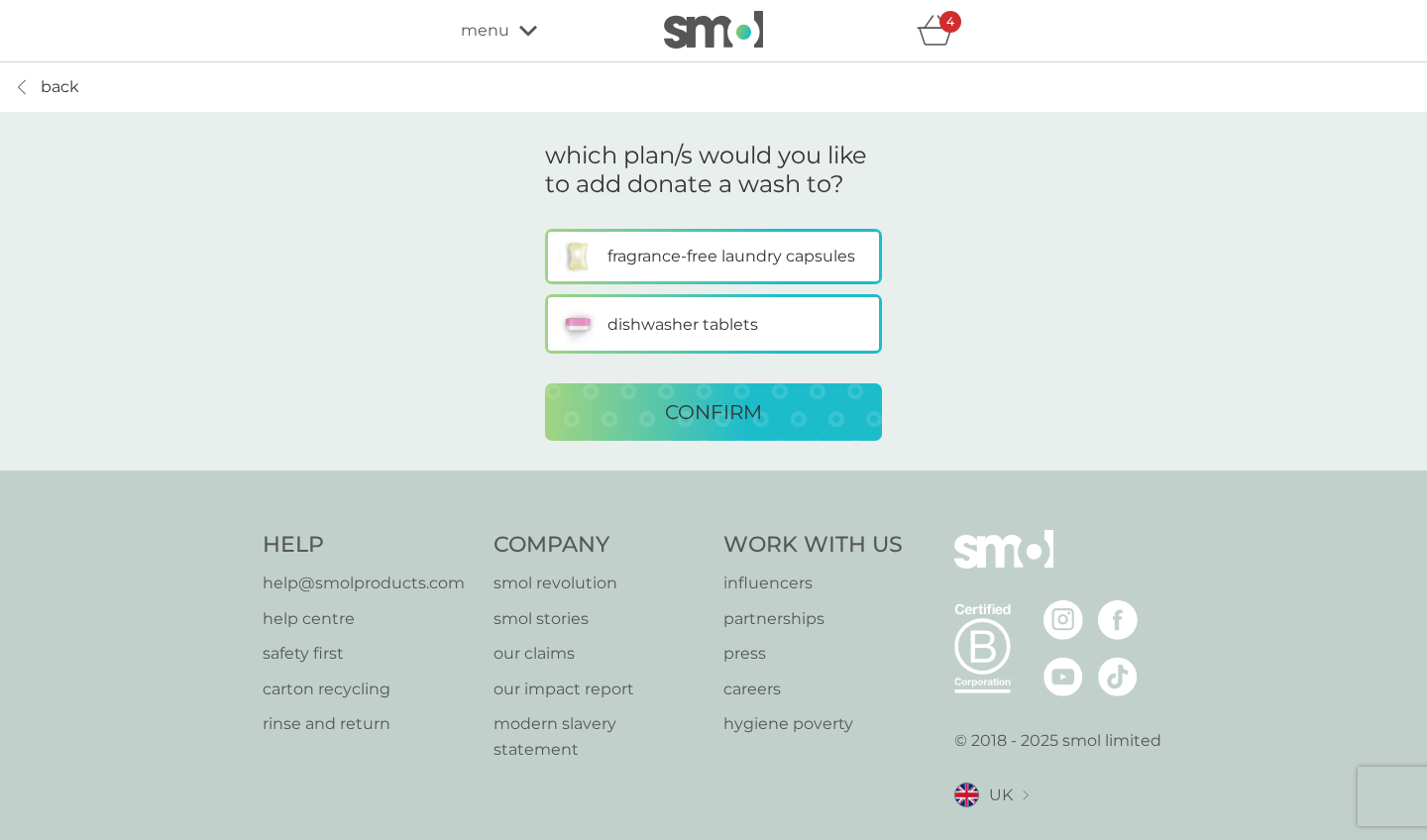 click on "CONFIRM" at bounding box center (714, 412) 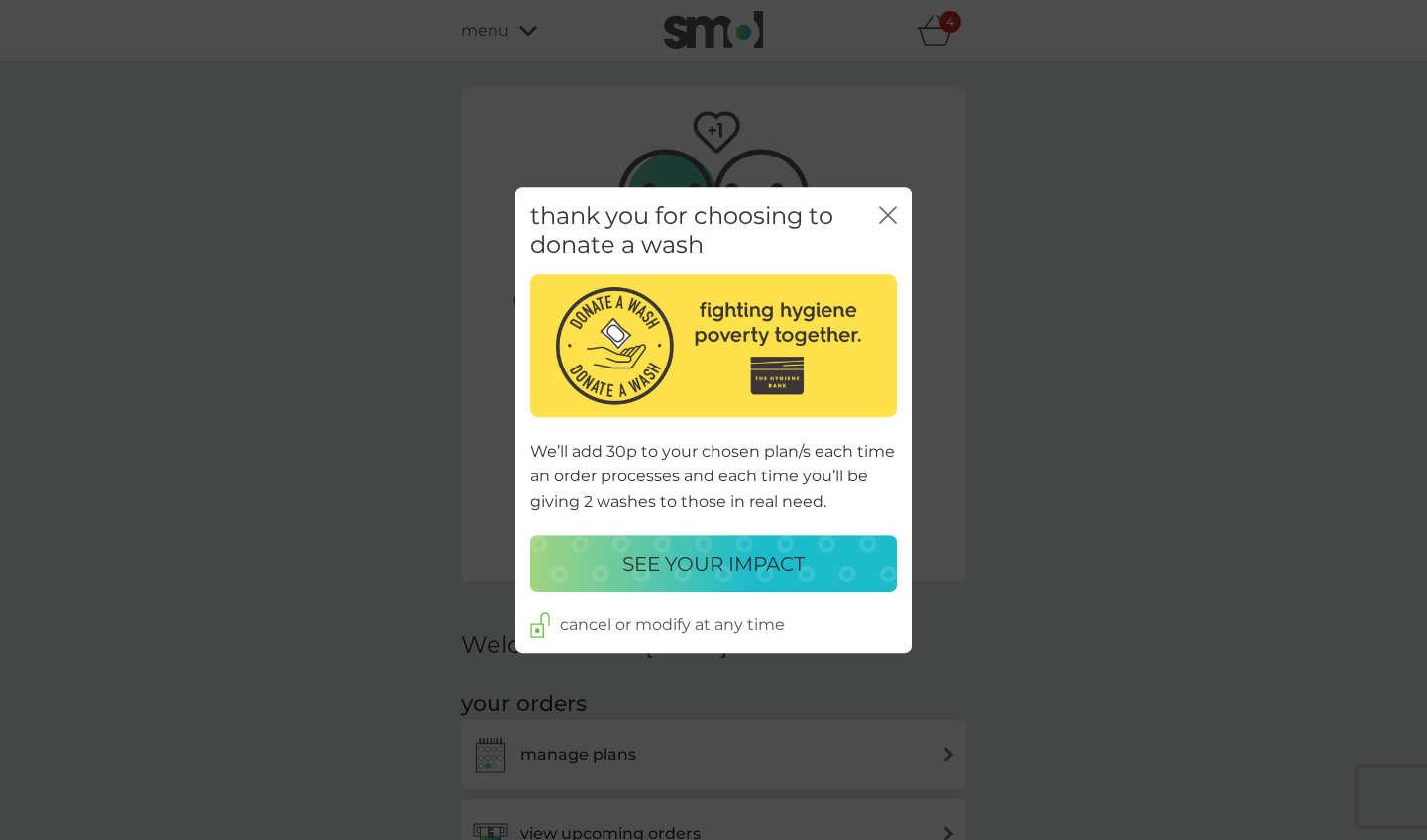 click on "close" 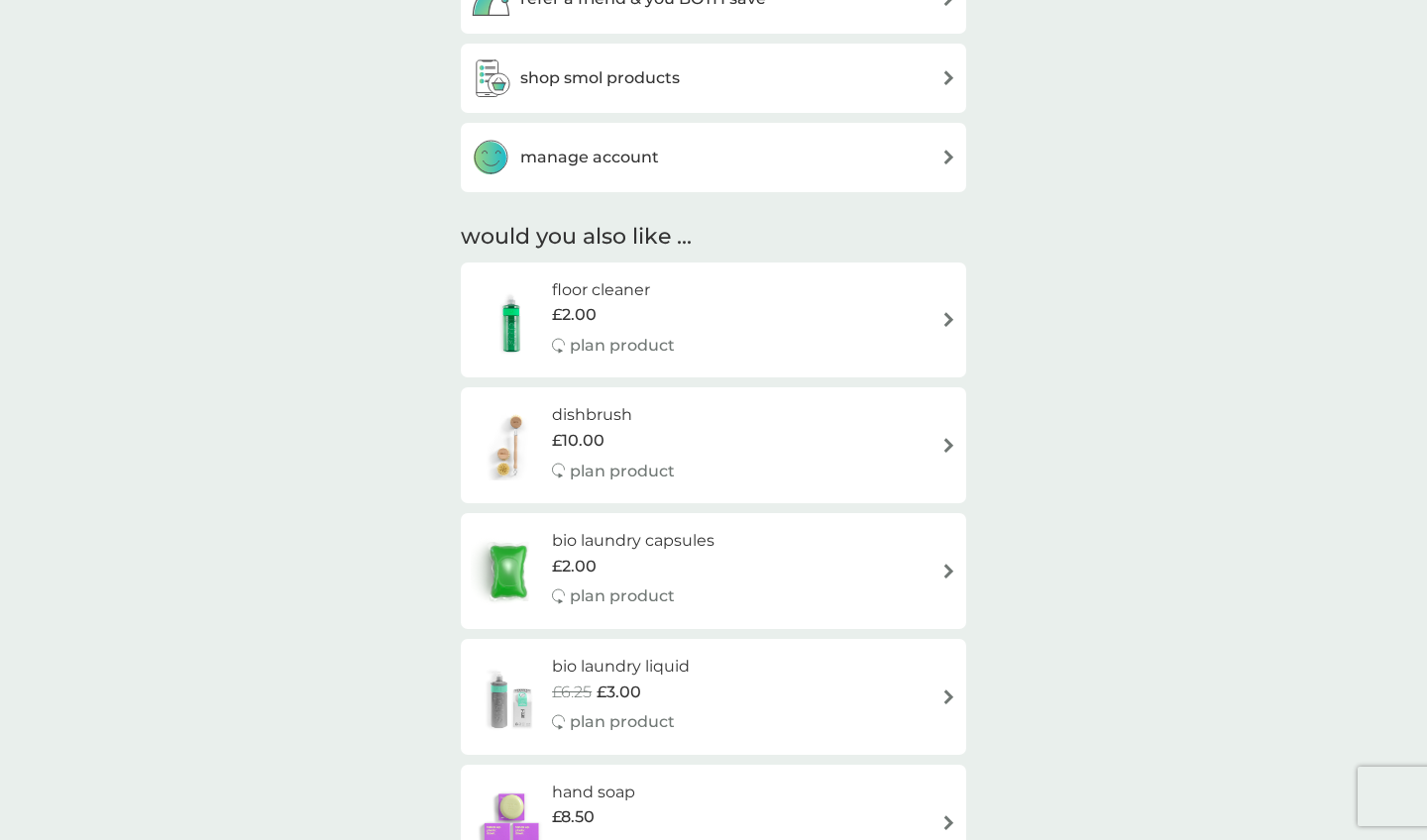 scroll, scrollTop: 1215, scrollLeft: 0, axis: vertical 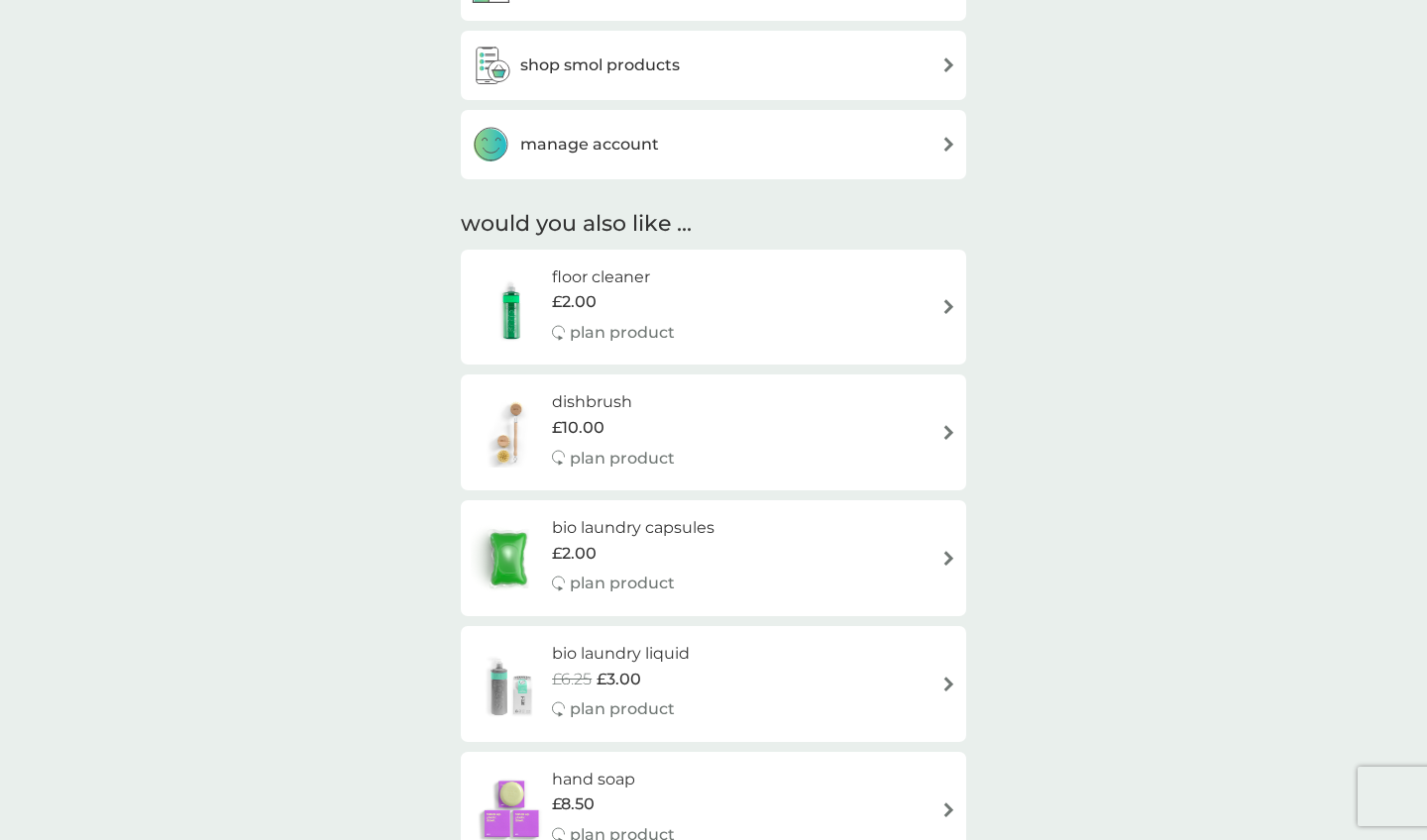 click on "£10.00" at bounding box center [613, 428] 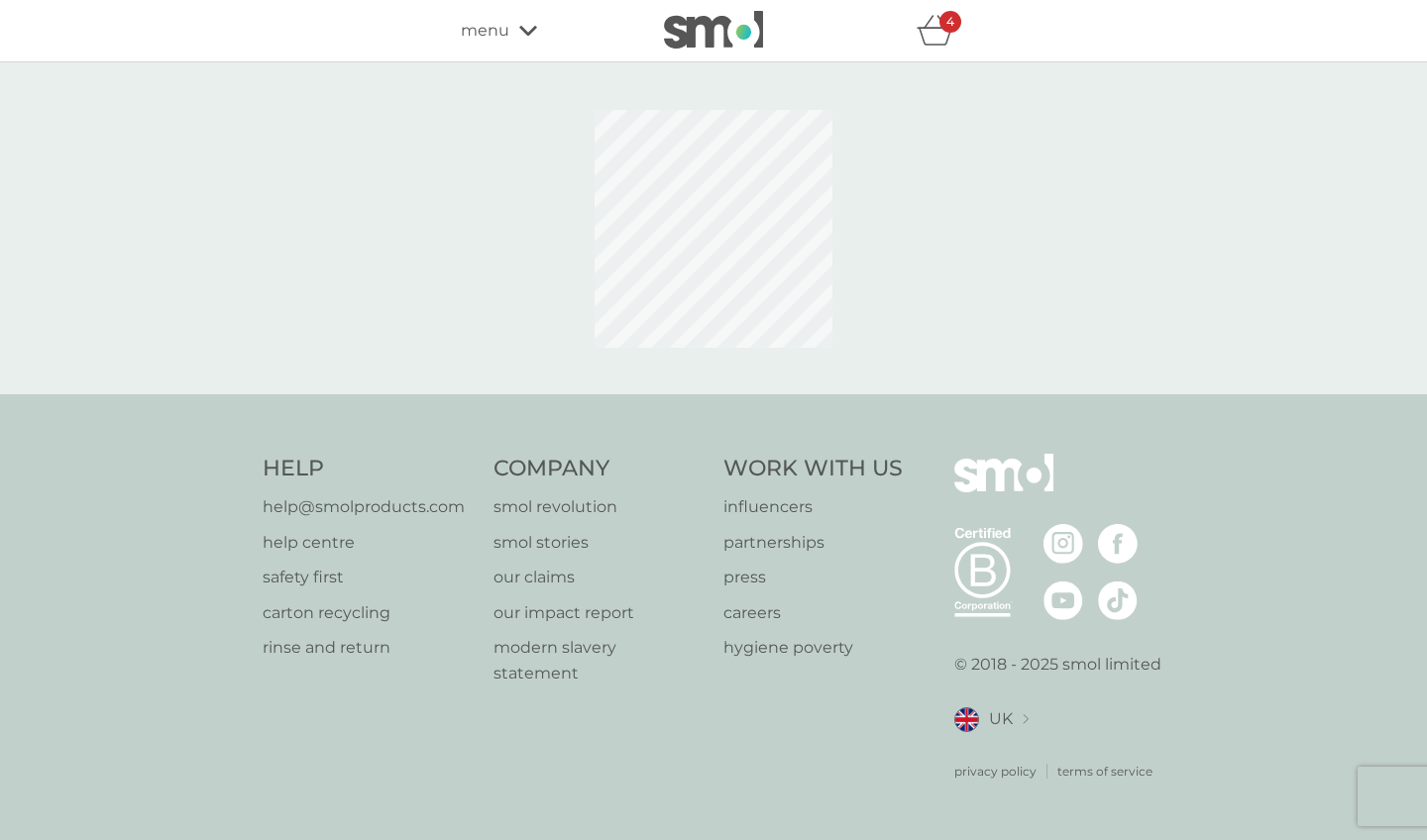 scroll, scrollTop: 0, scrollLeft: 0, axis: both 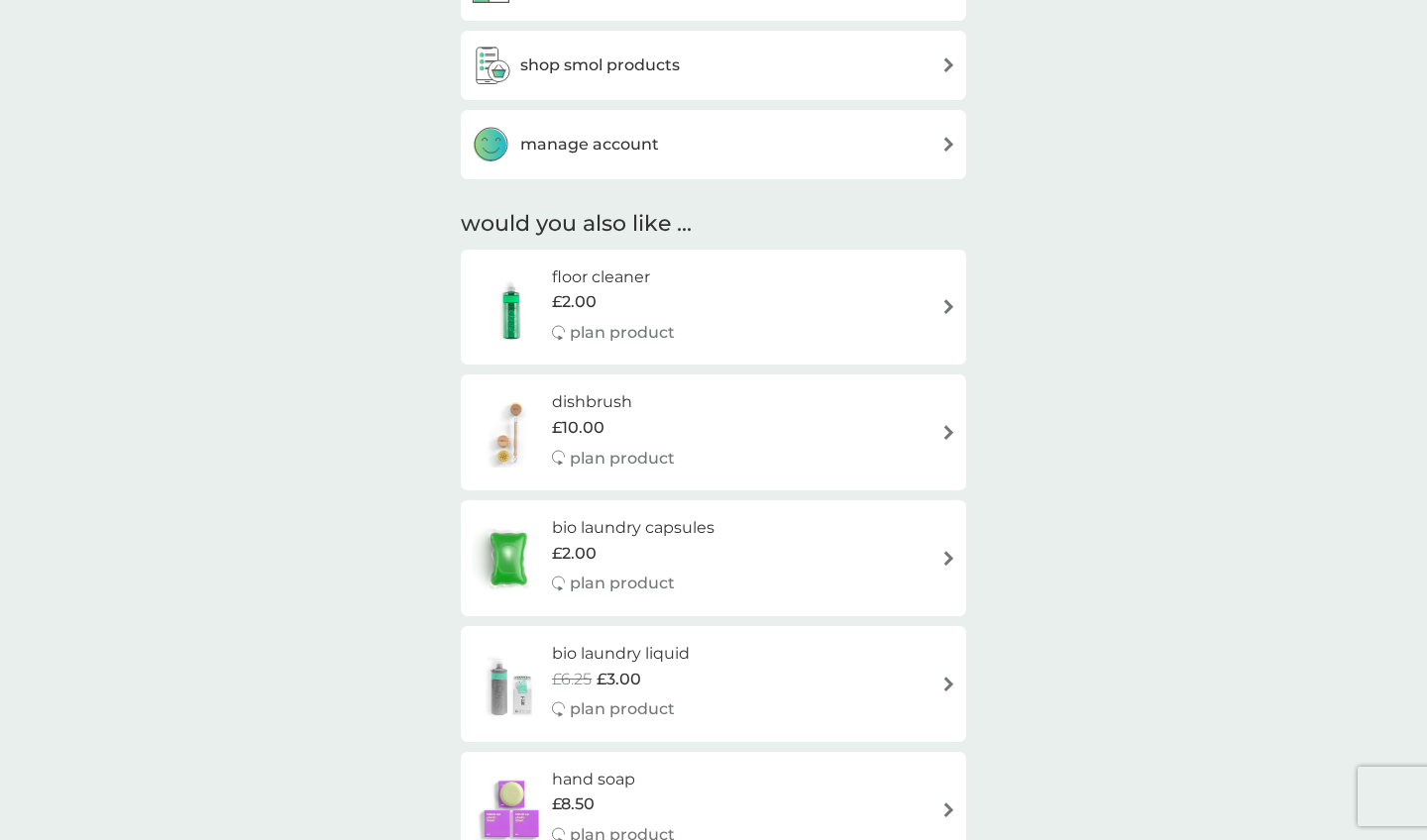 click on "floor cleaner £2.00 plan product" at bounding box center [714, 307] 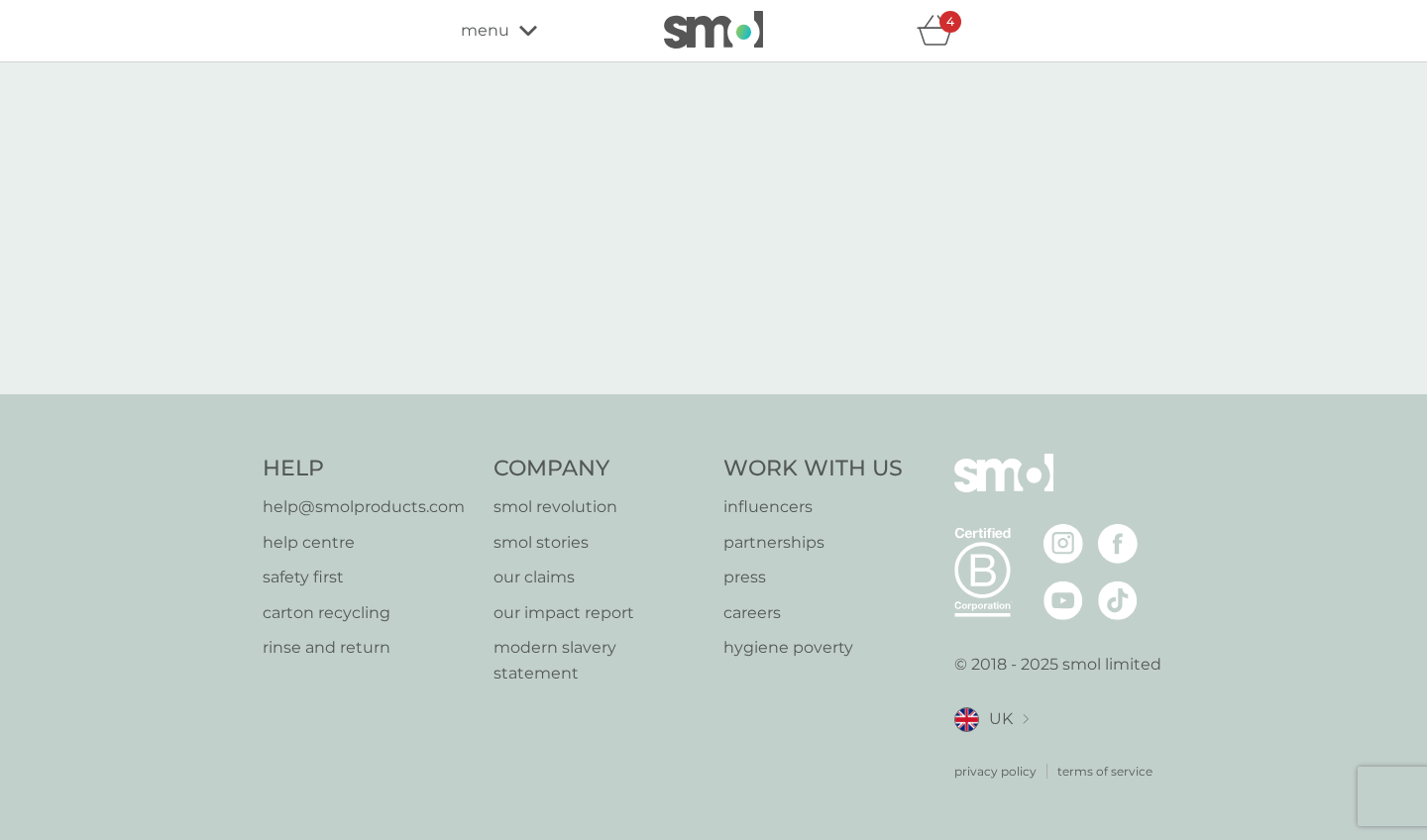 scroll, scrollTop: 0, scrollLeft: 0, axis: both 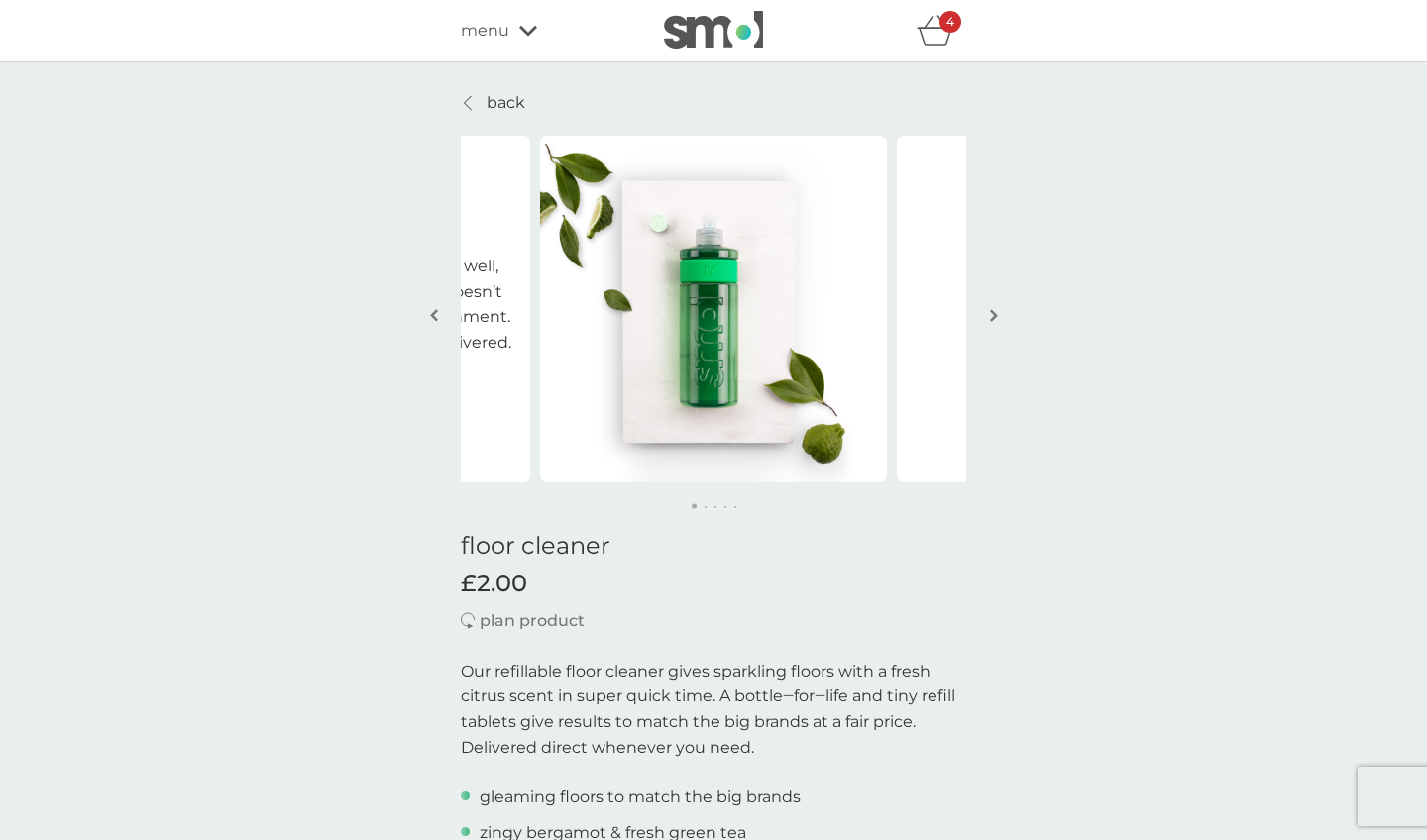 click at bounding box center [994, 315] 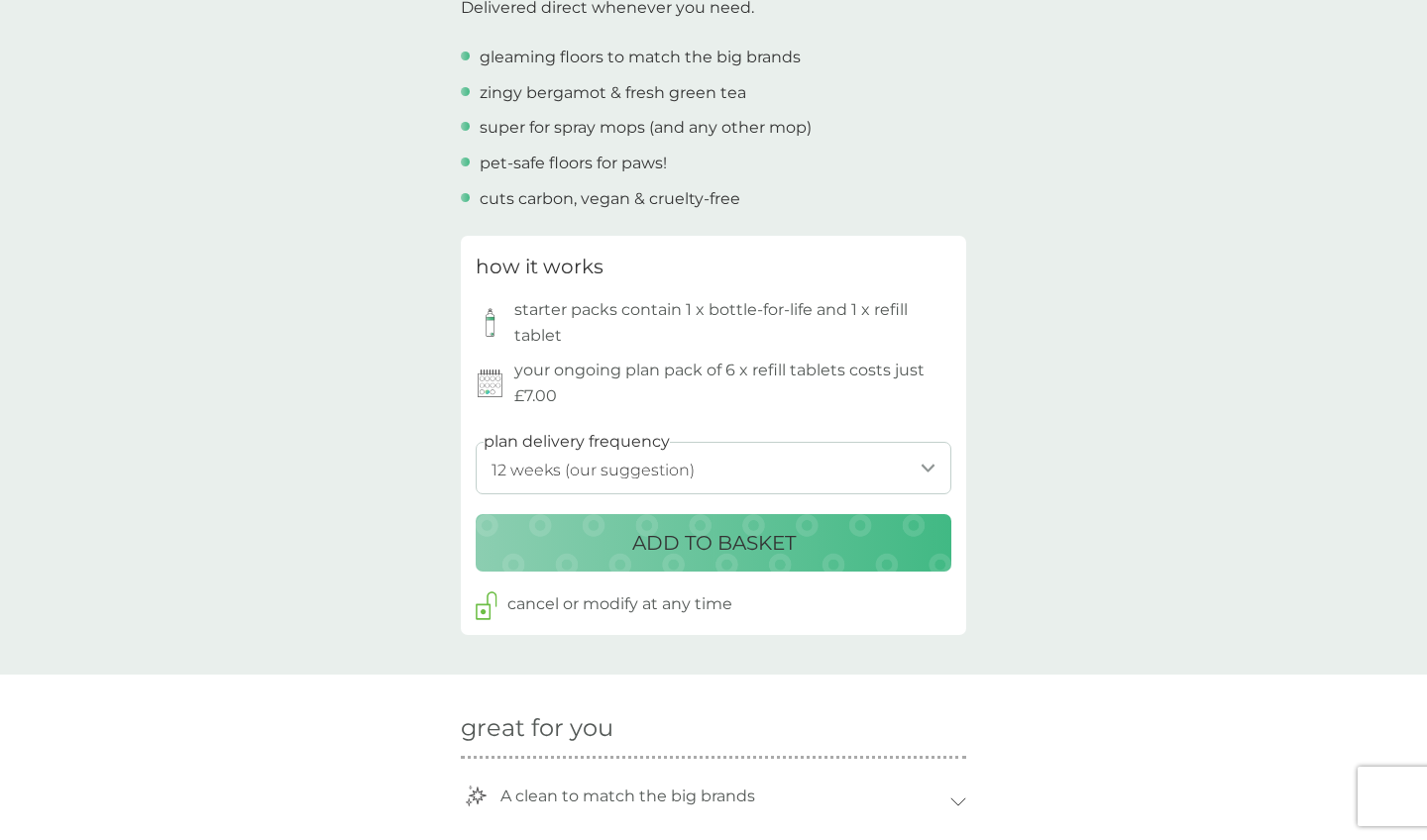 scroll, scrollTop: 749, scrollLeft: 0, axis: vertical 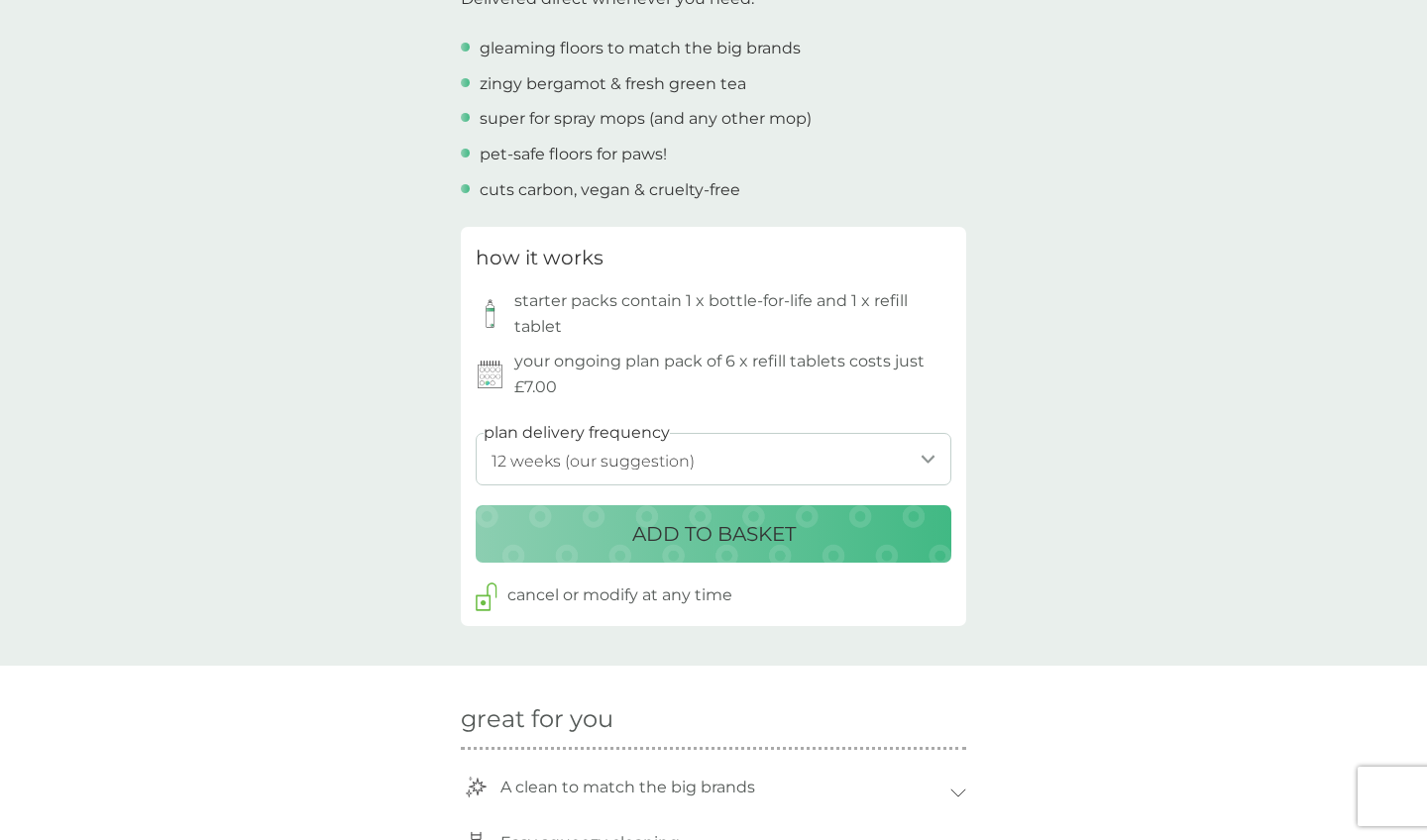 click on "ADD TO BASKET" at bounding box center (714, 534) 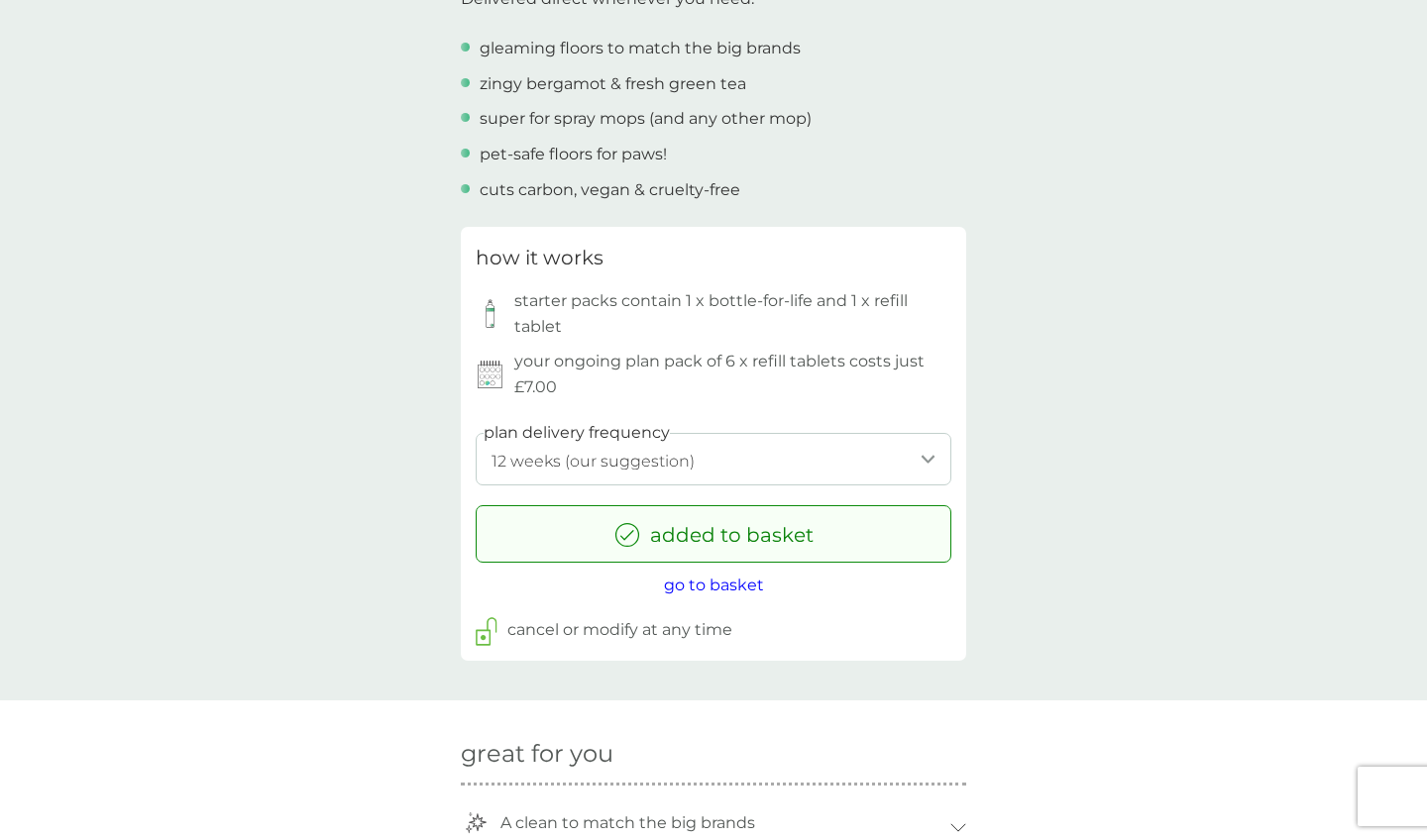 scroll, scrollTop: 0, scrollLeft: 0, axis: both 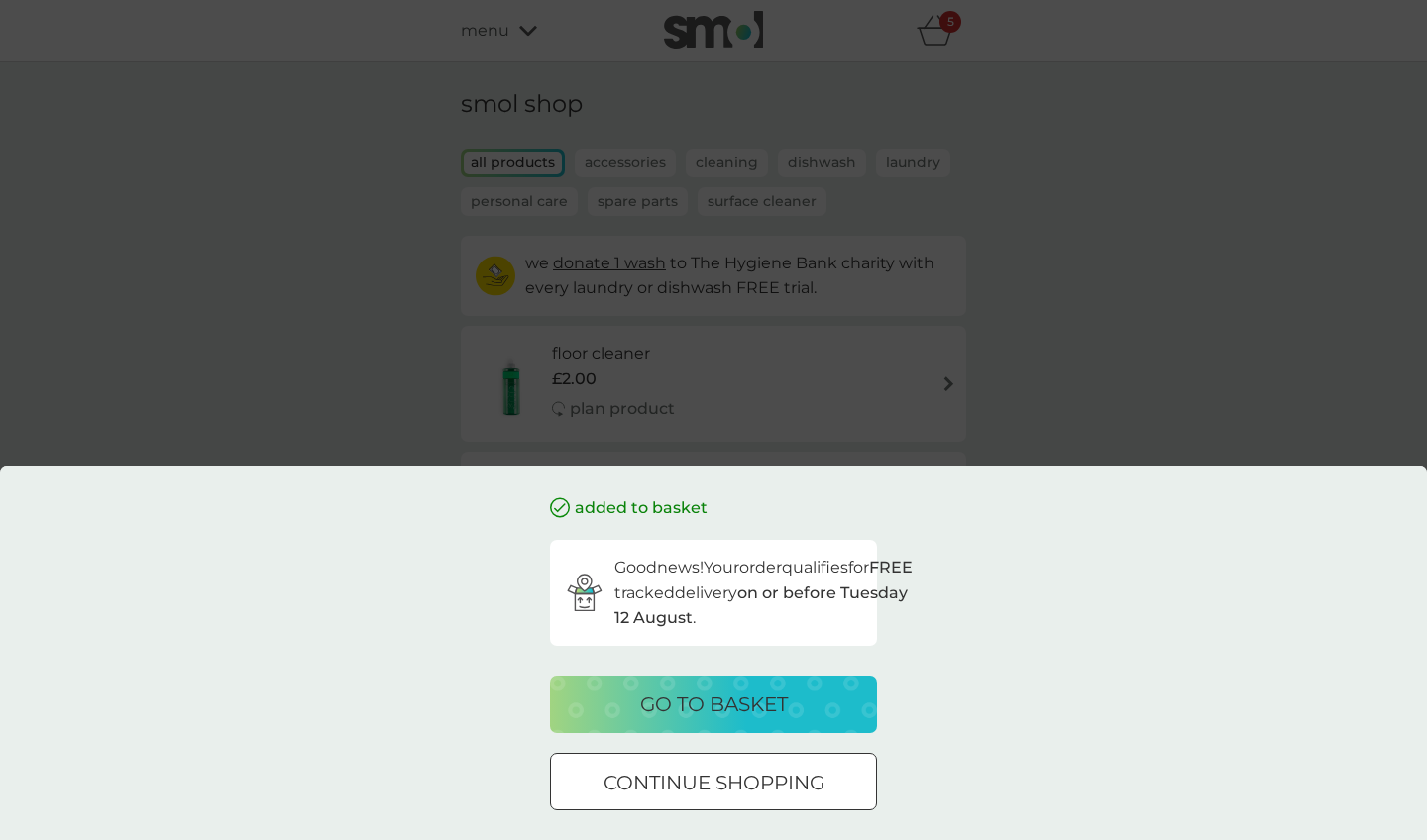 click on "go to basket" at bounding box center [714, 704] 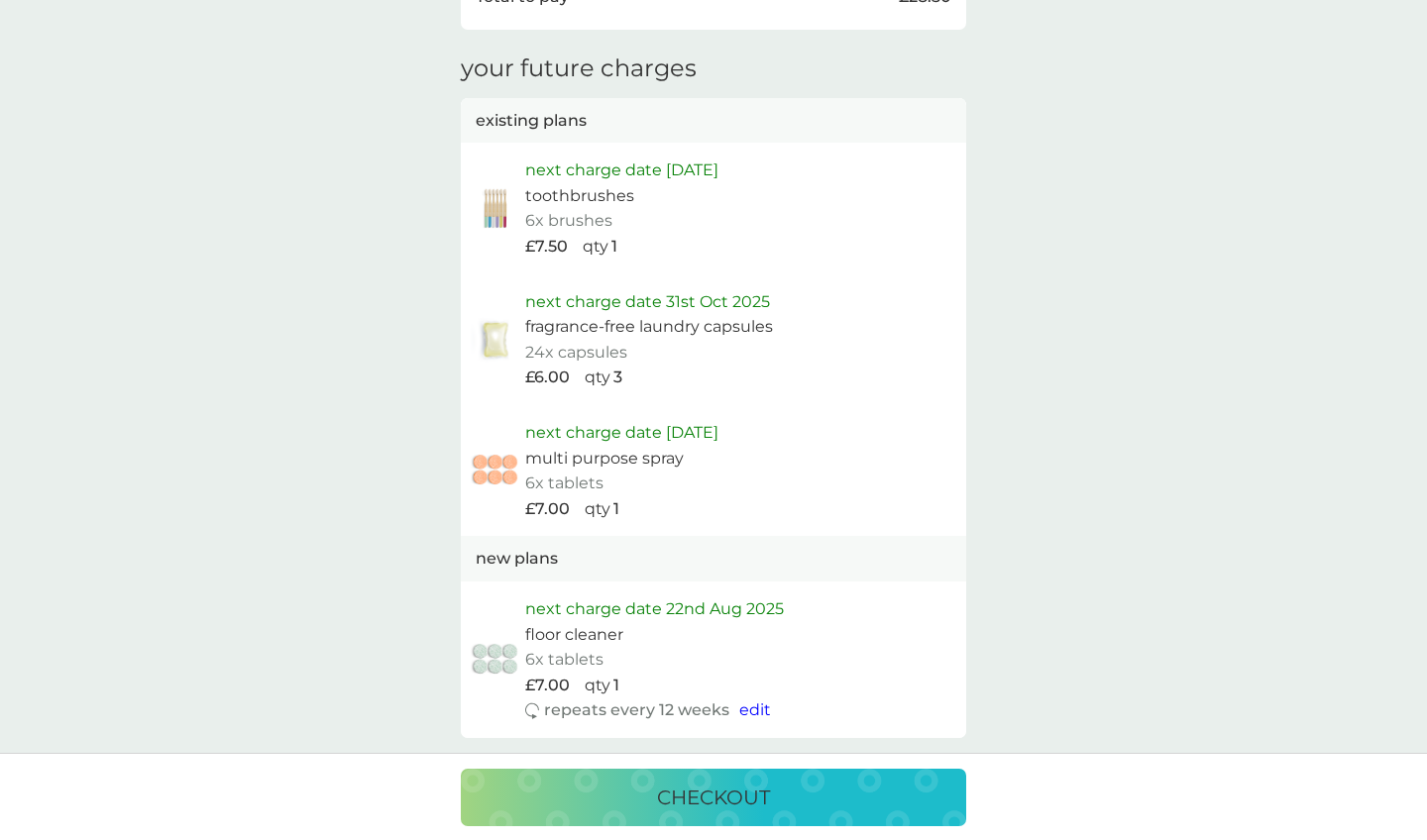 scroll, scrollTop: 1188, scrollLeft: 0, axis: vertical 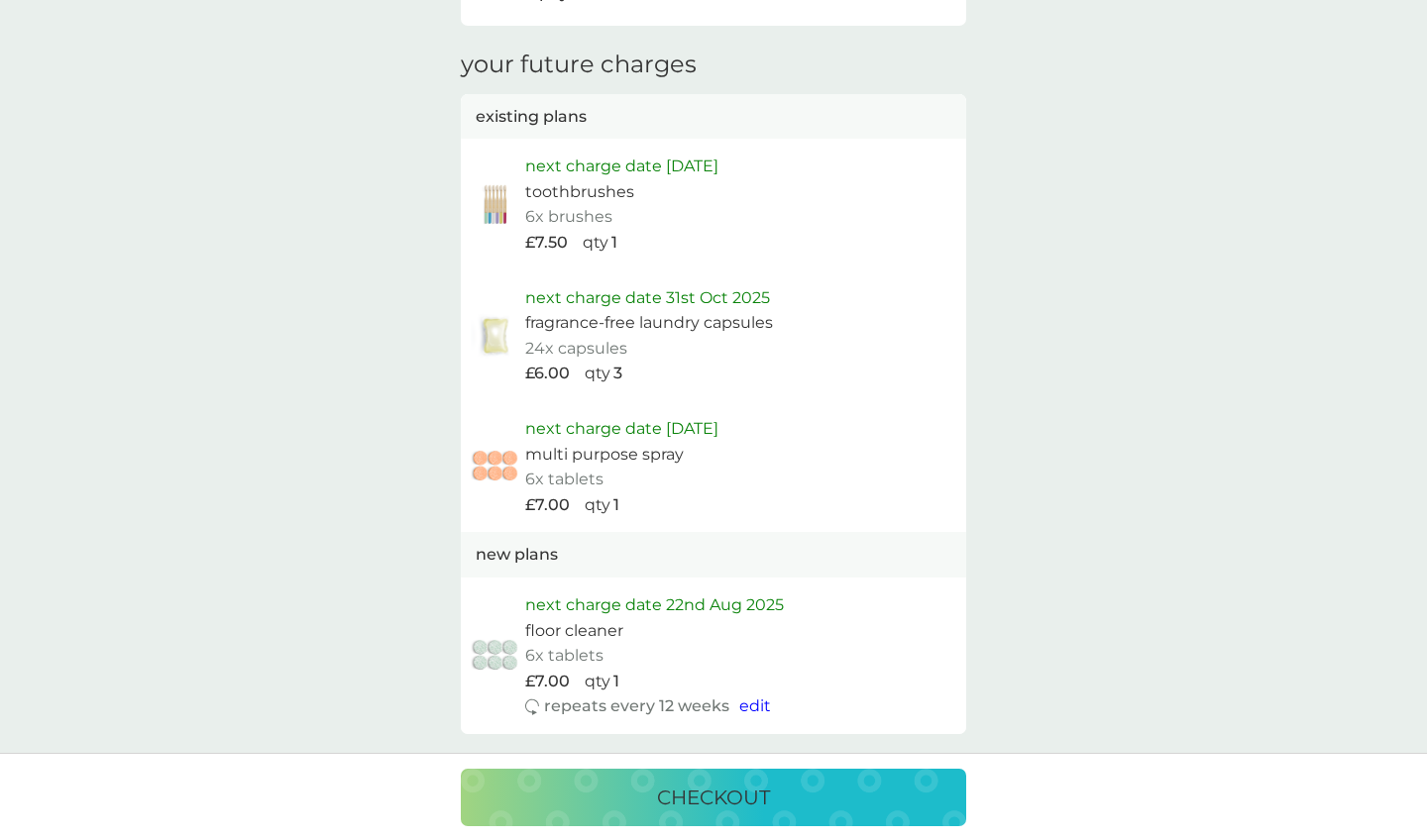 click on "edit" at bounding box center (755, 705) 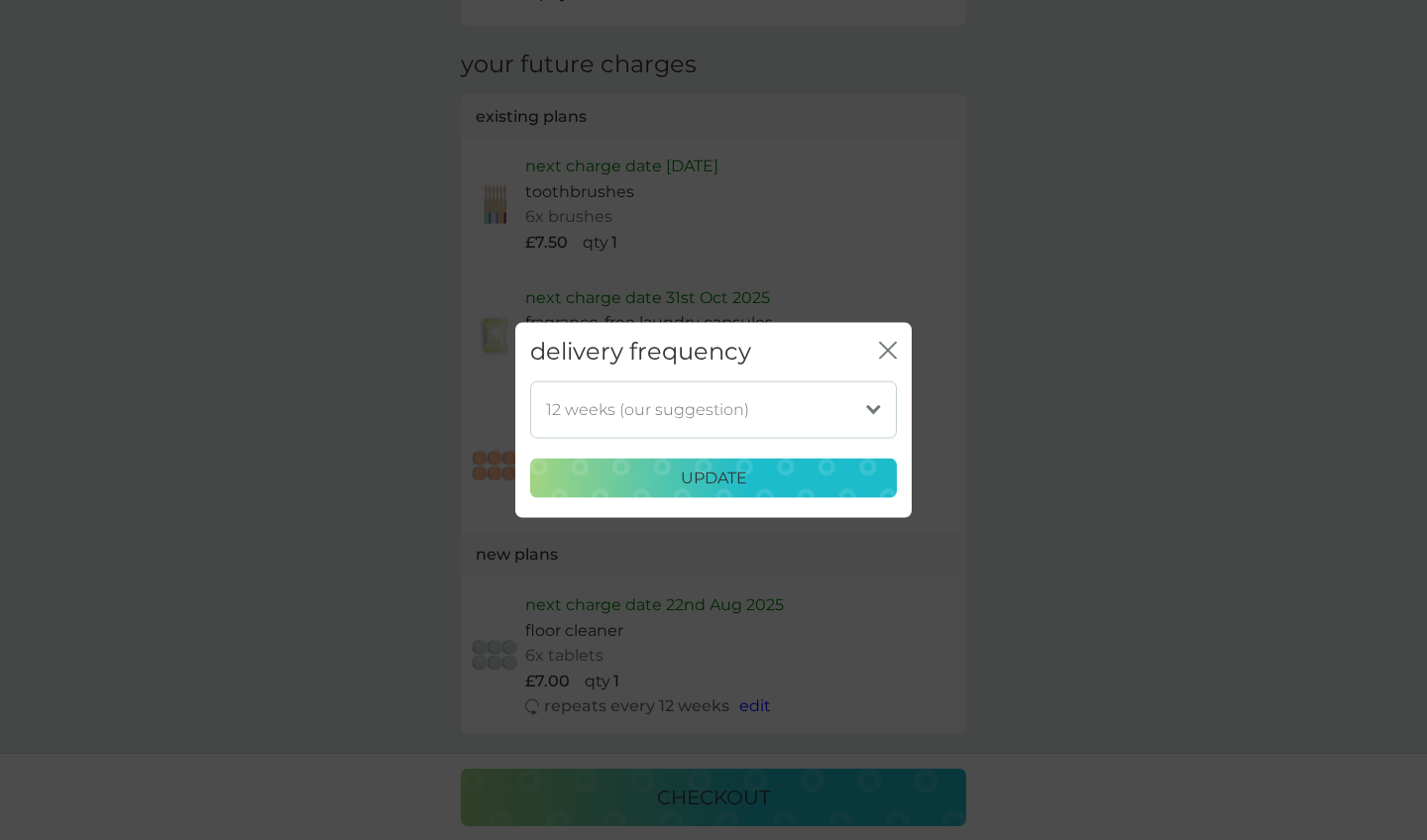 select on "182" 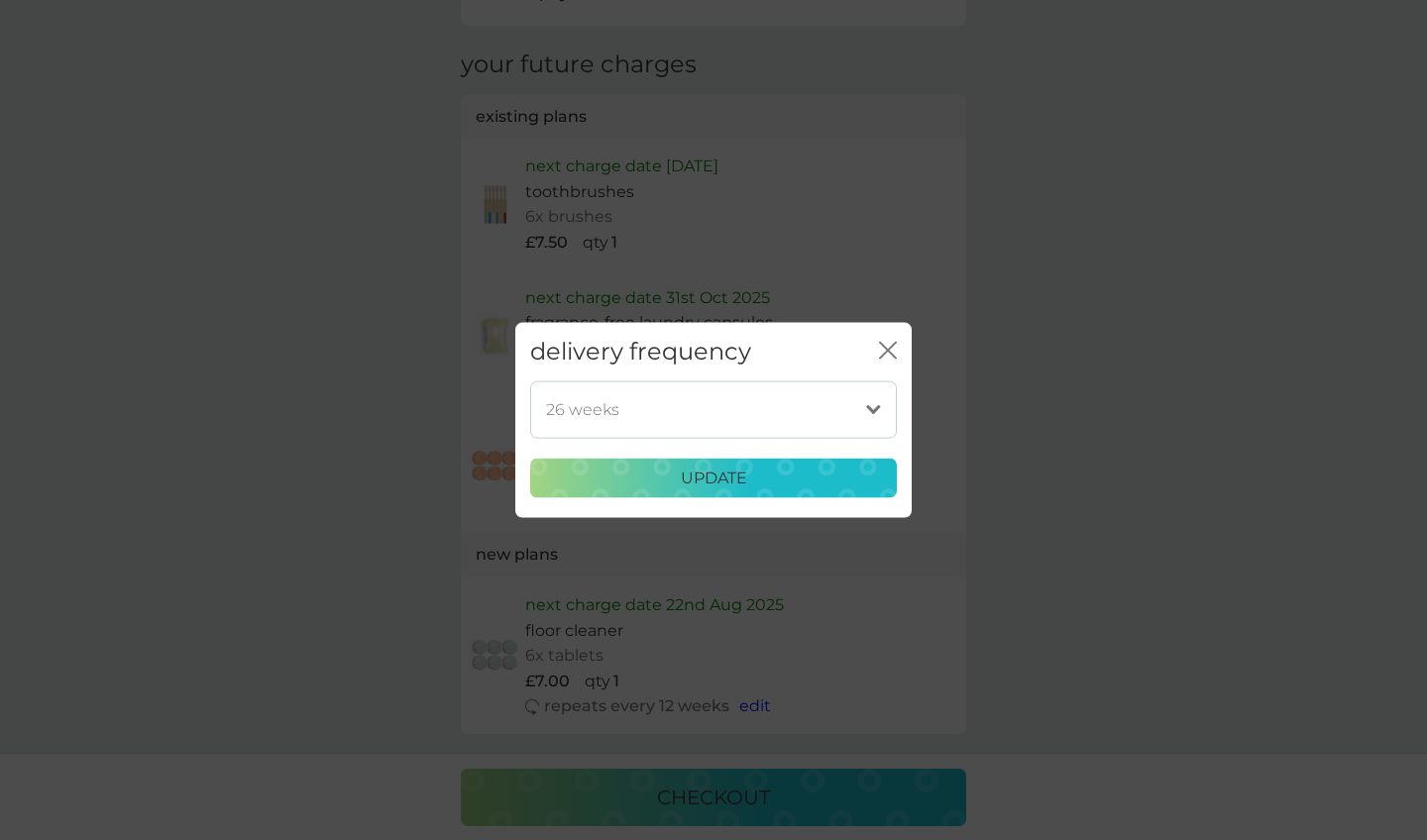 click on "update" at bounding box center (714, 477) 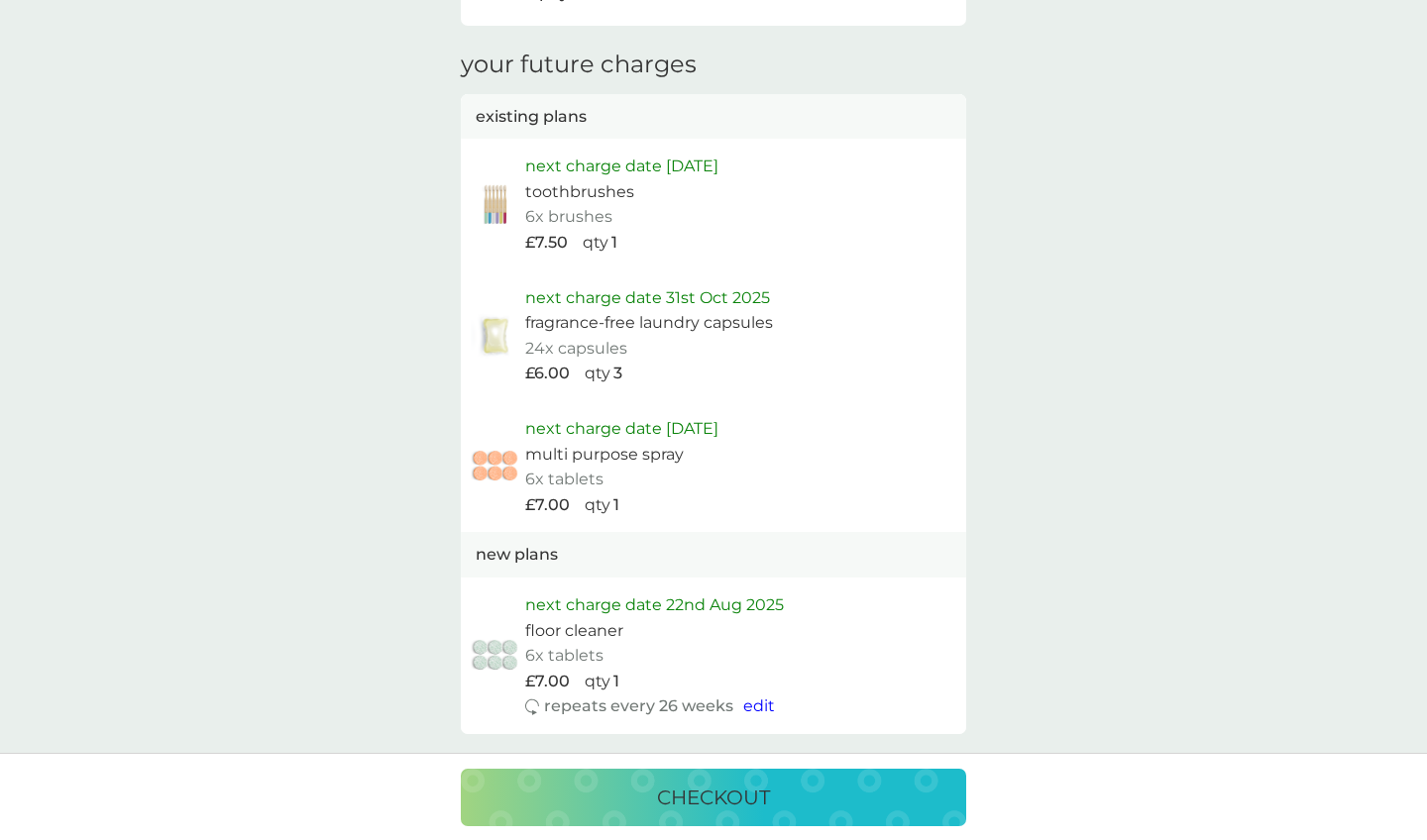 click on "next charge date 22nd Aug 2025" at bounding box center (654, 605) 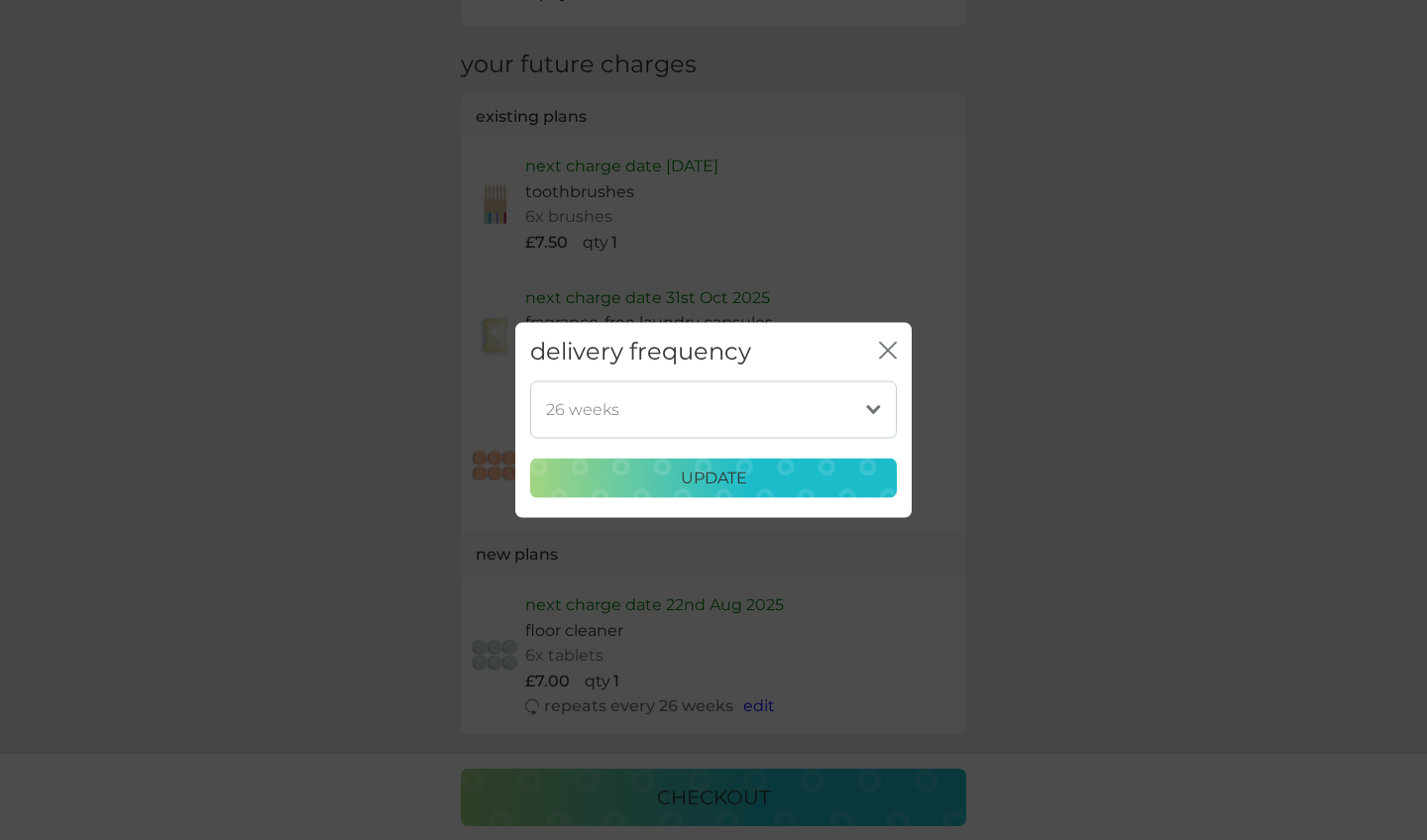 click on "delivery frequency close" at bounding box center (714, 352) 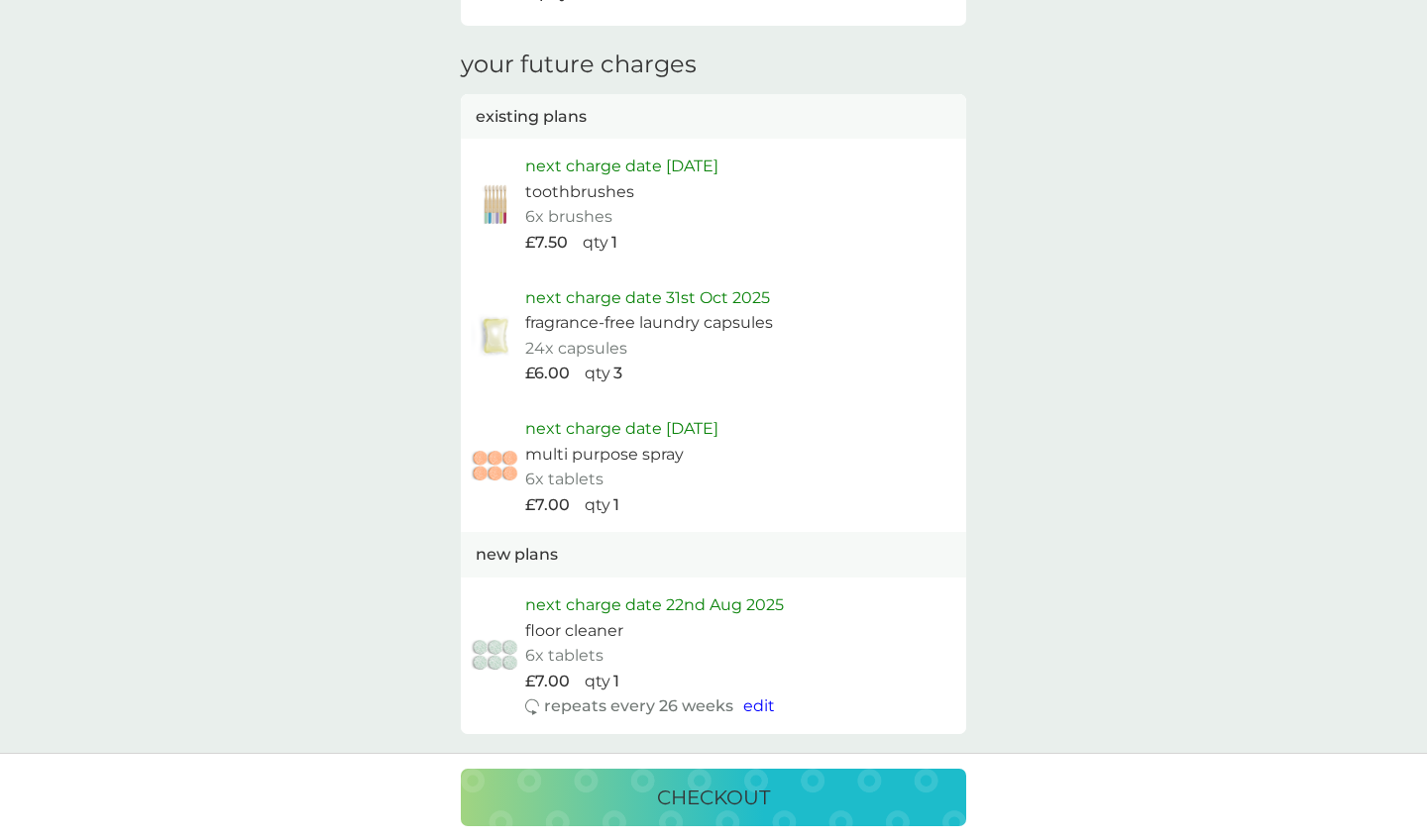 click on "checkout" at bounding box center (714, 797) 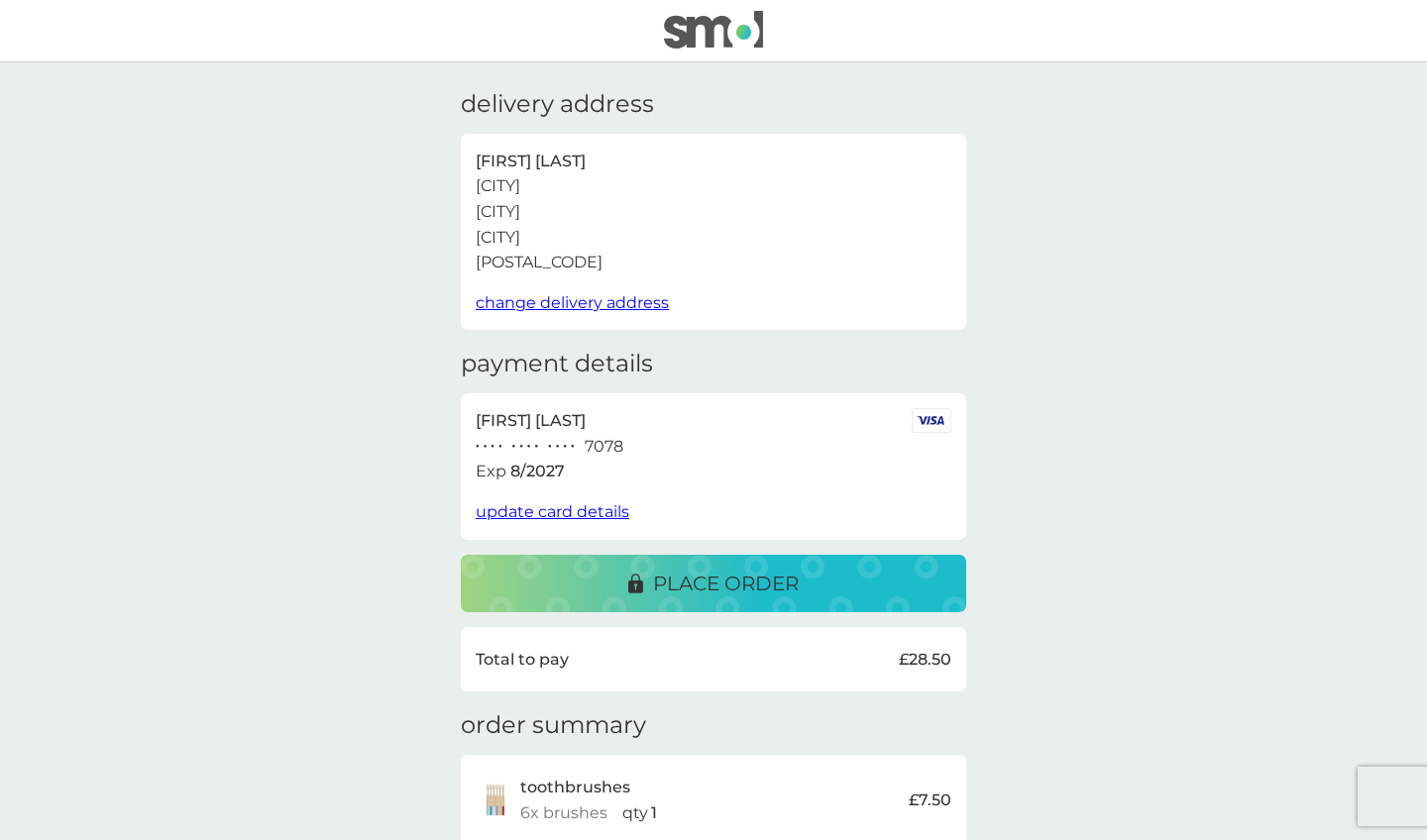 scroll, scrollTop: 0, scrollLeft: 0, axis: both 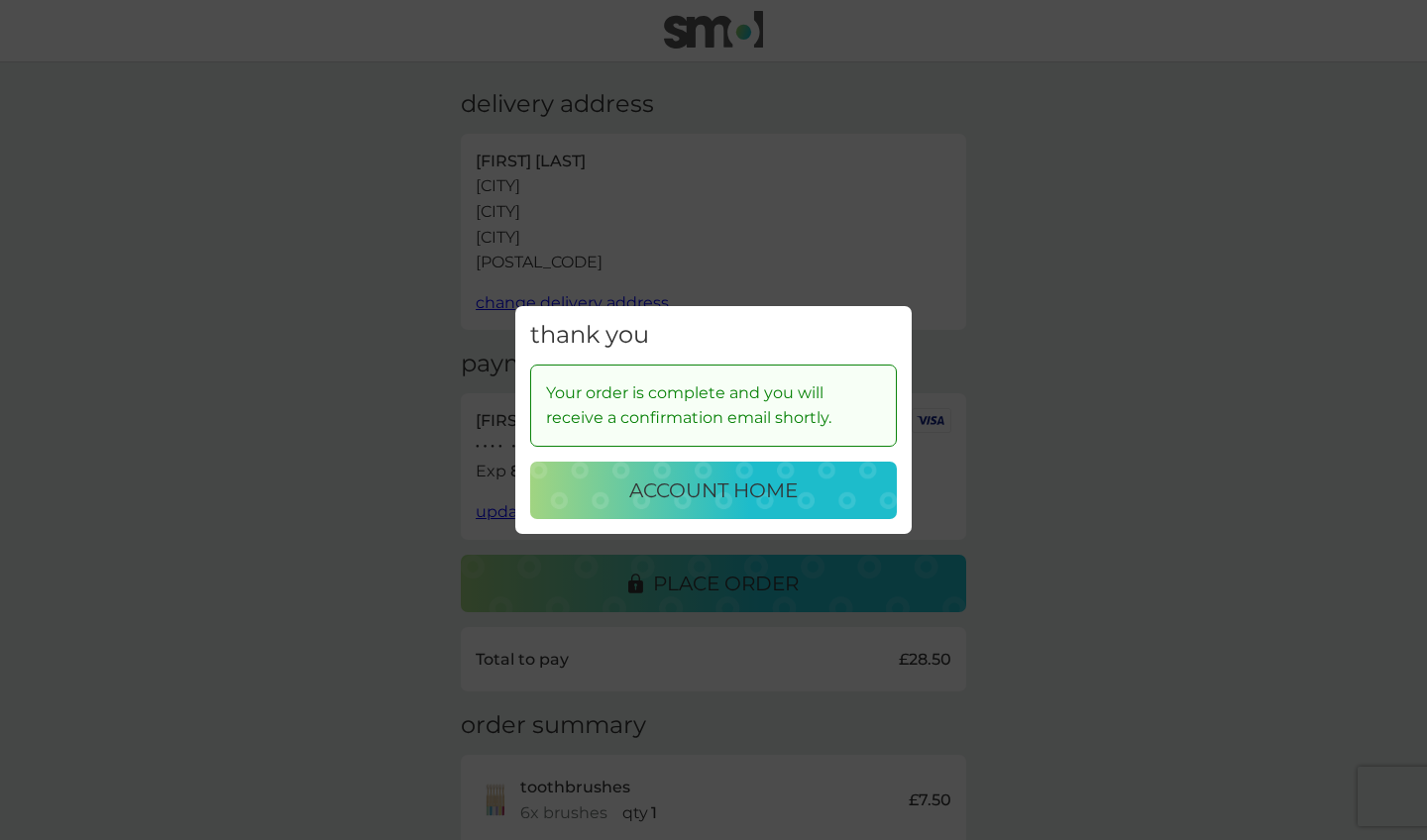 click on "account home" at bounding box center (714, 490) 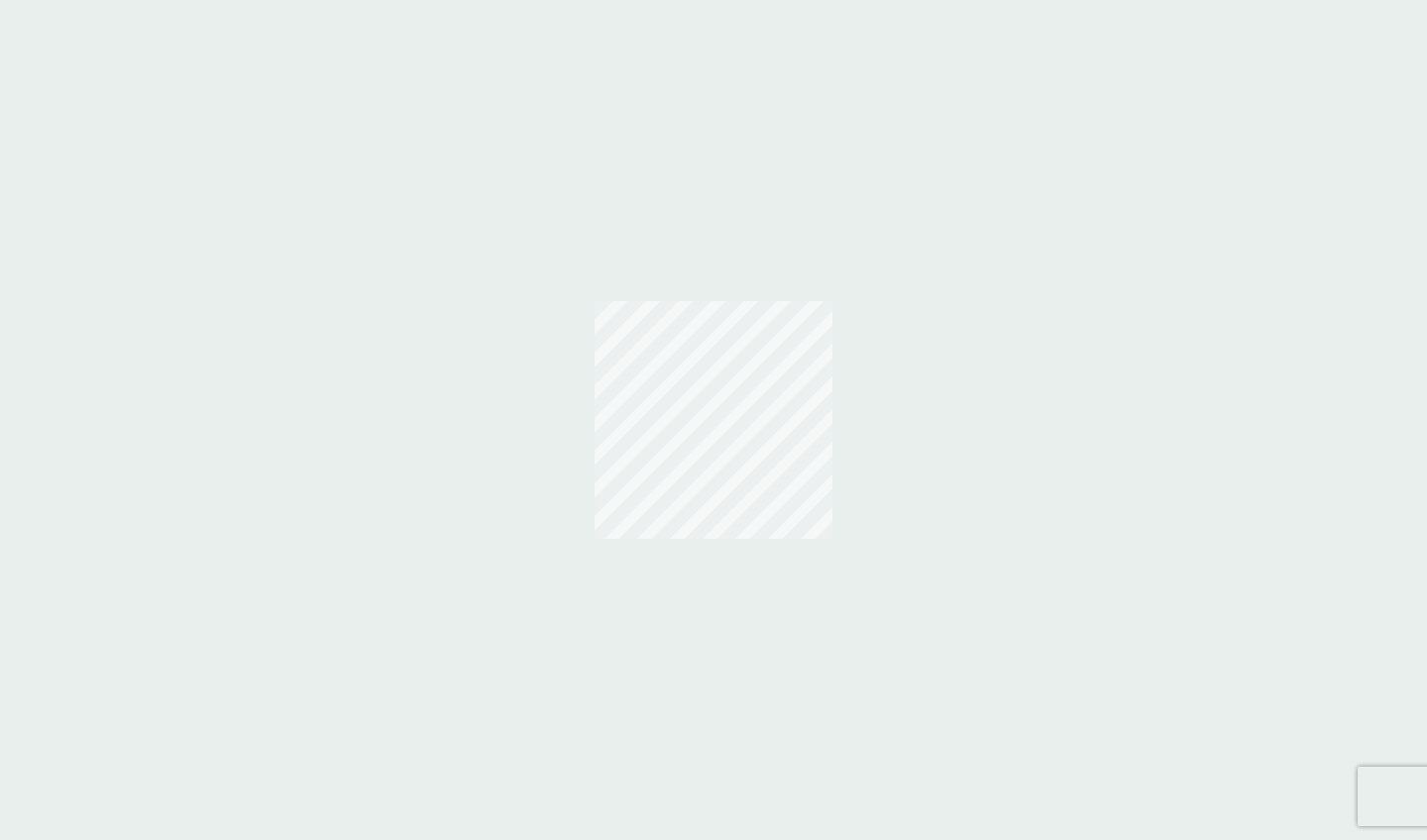 scroll, scrollTop: 0, scrollLeft: 0, axis: both 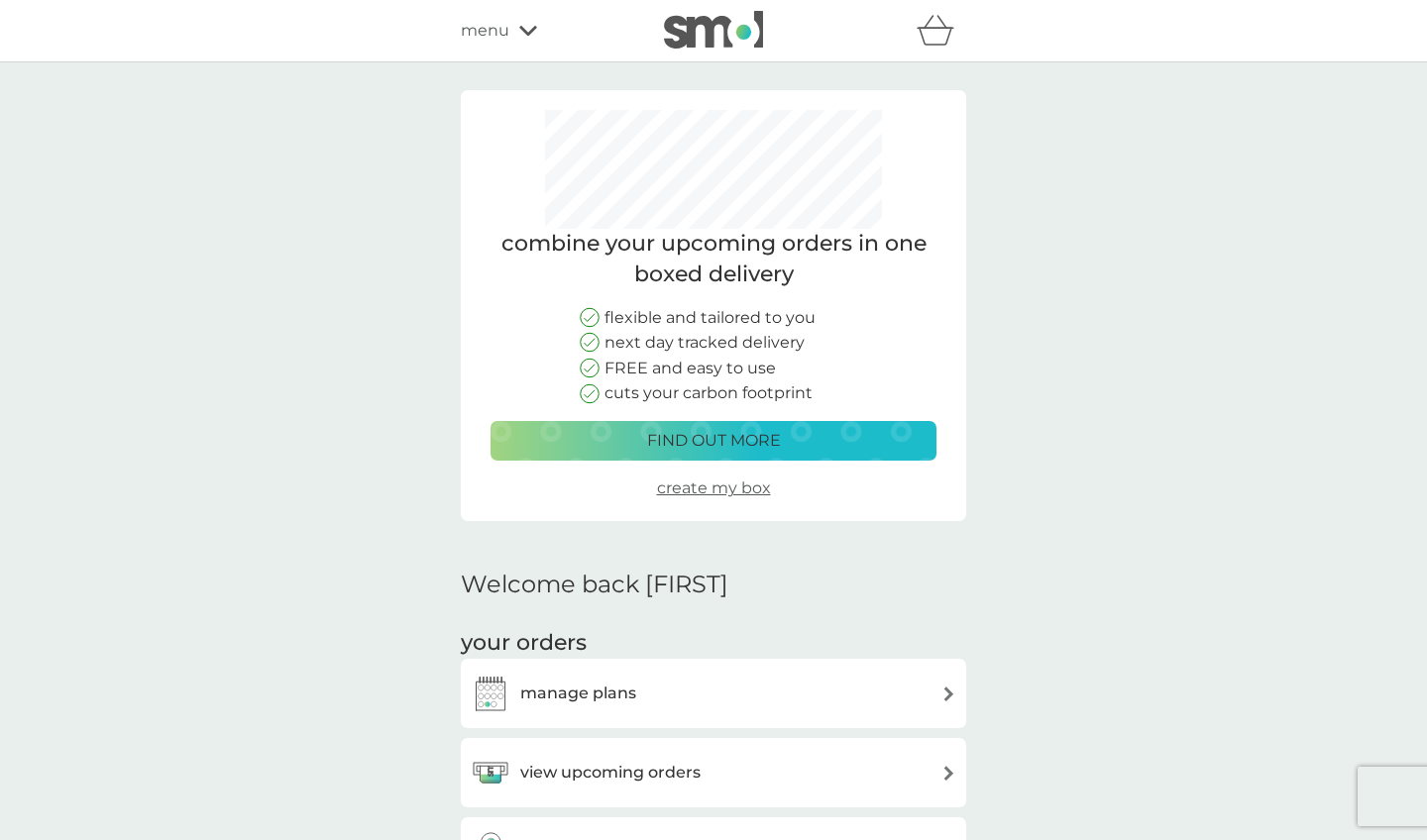 click on "manage plans" at bounding box center [578, 693] 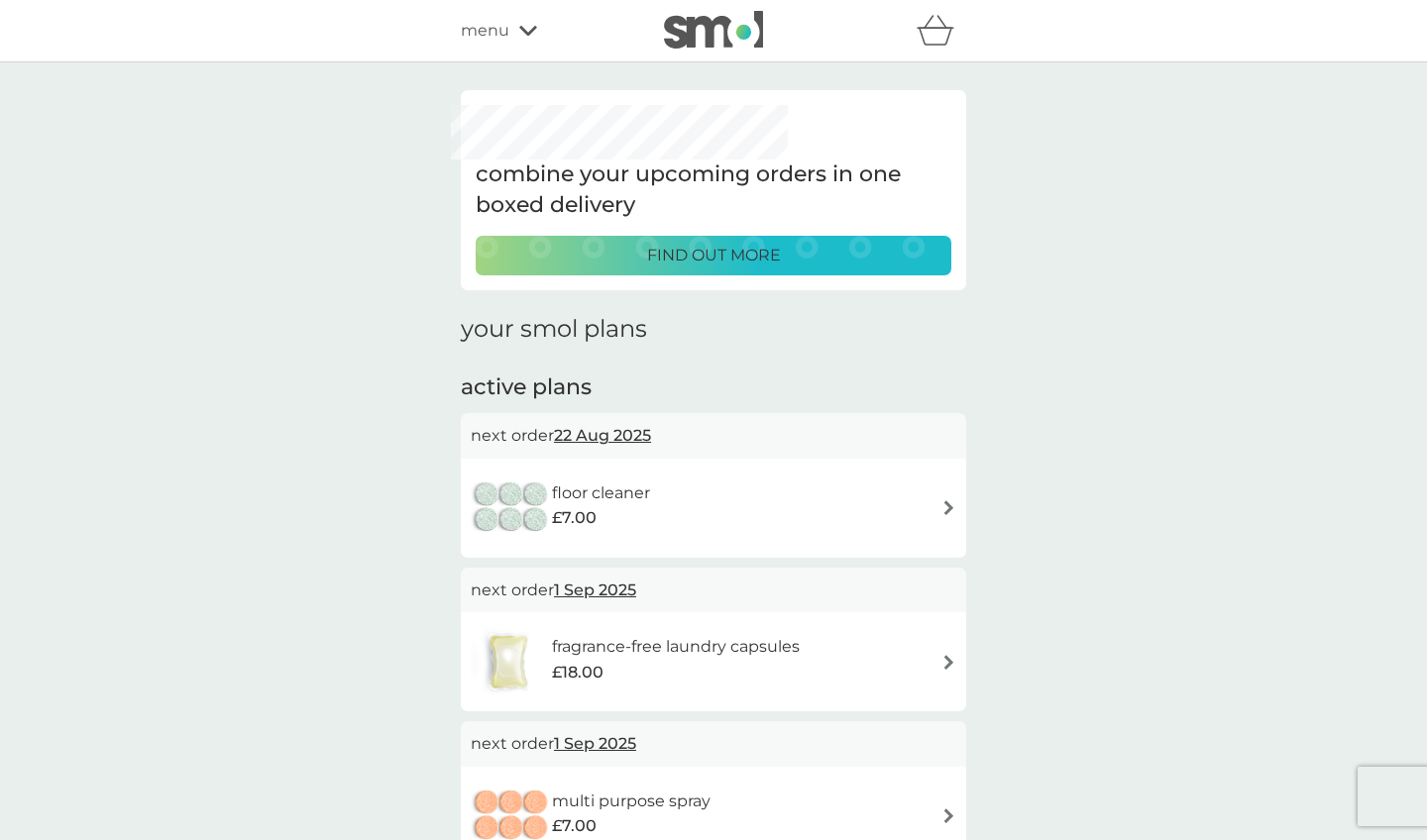 click on "22 Aug 2025" at bounding box center (603, 435) 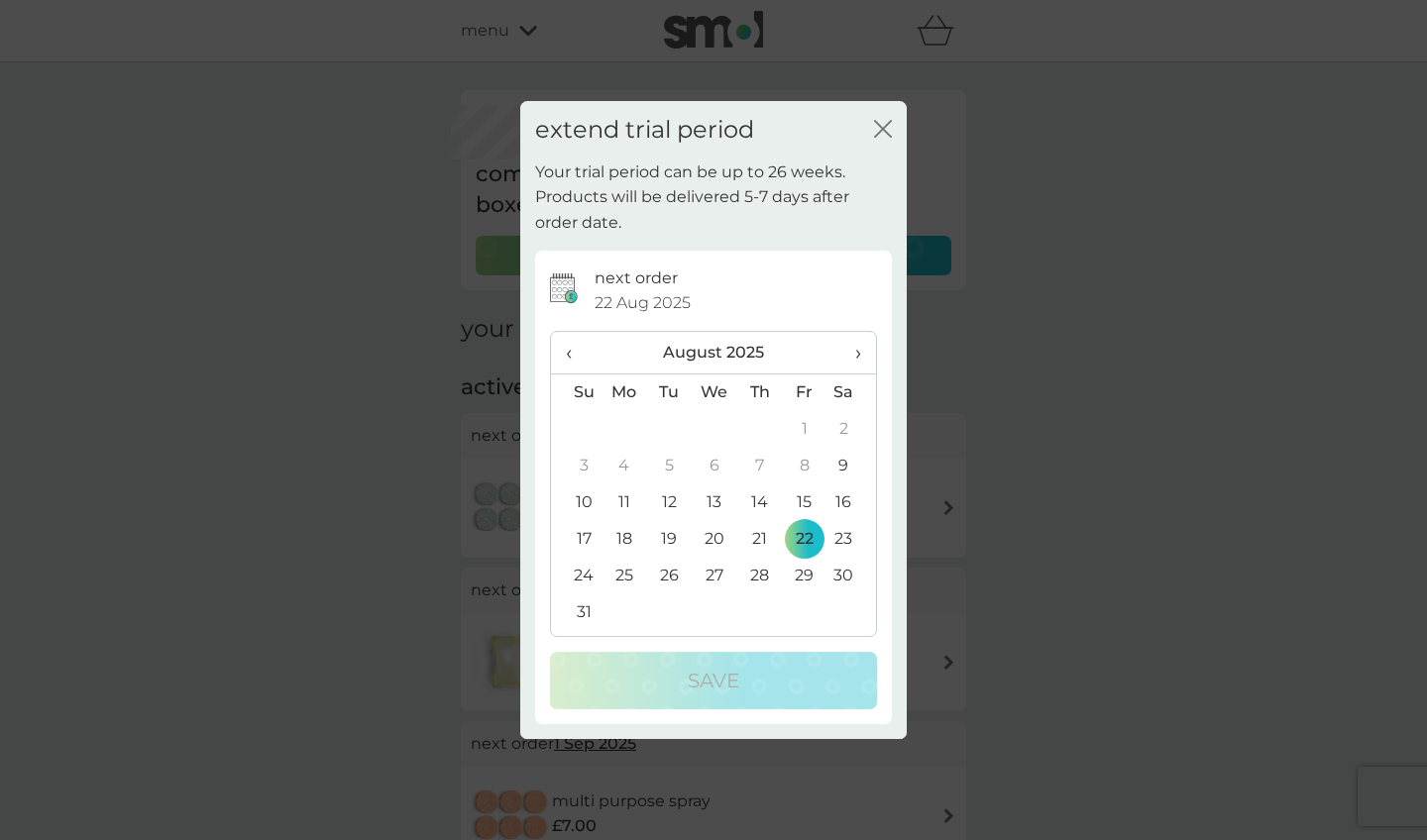 click on "›" at bounding box center (851, 353) 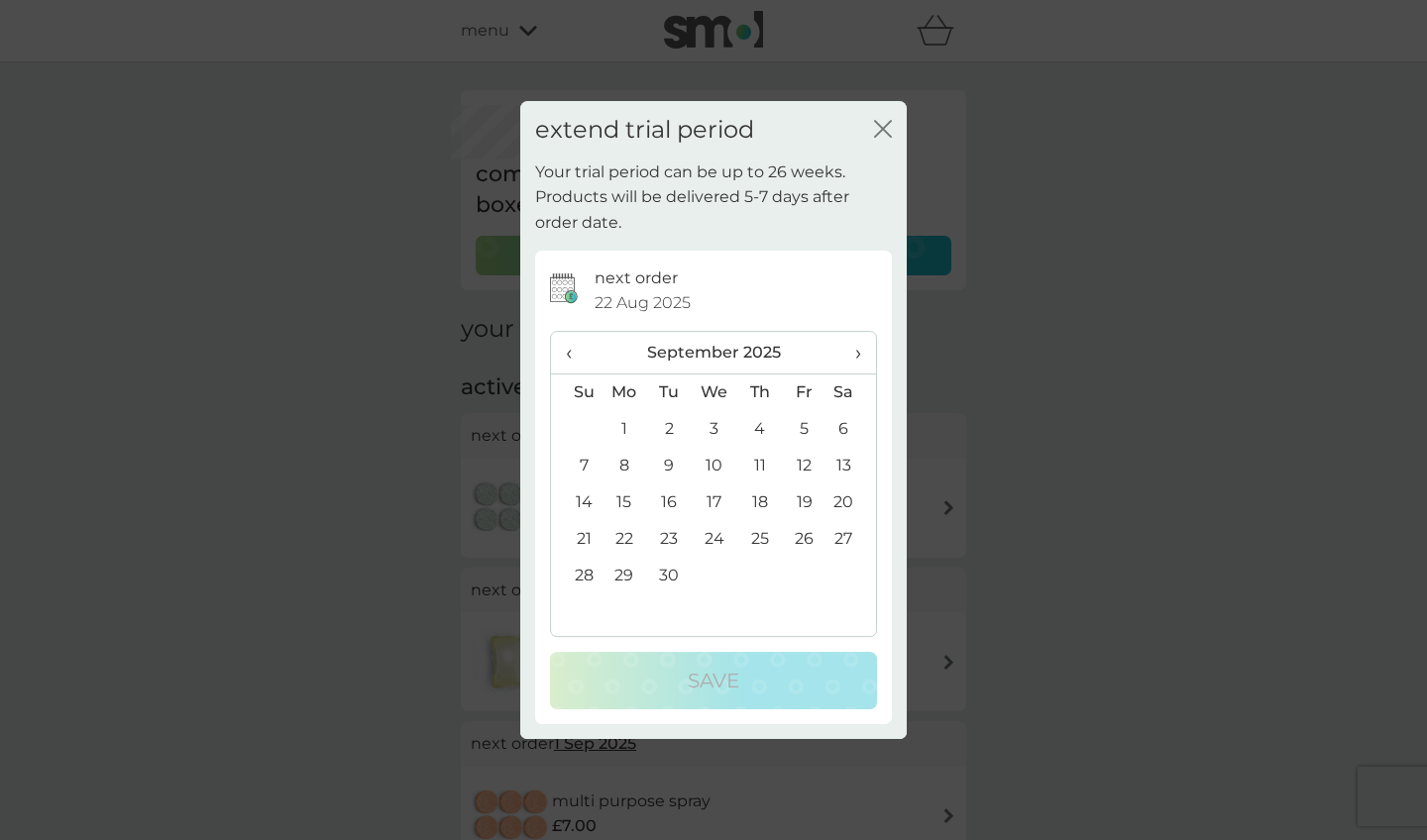 click on "4" at bounding box center (759, 429) 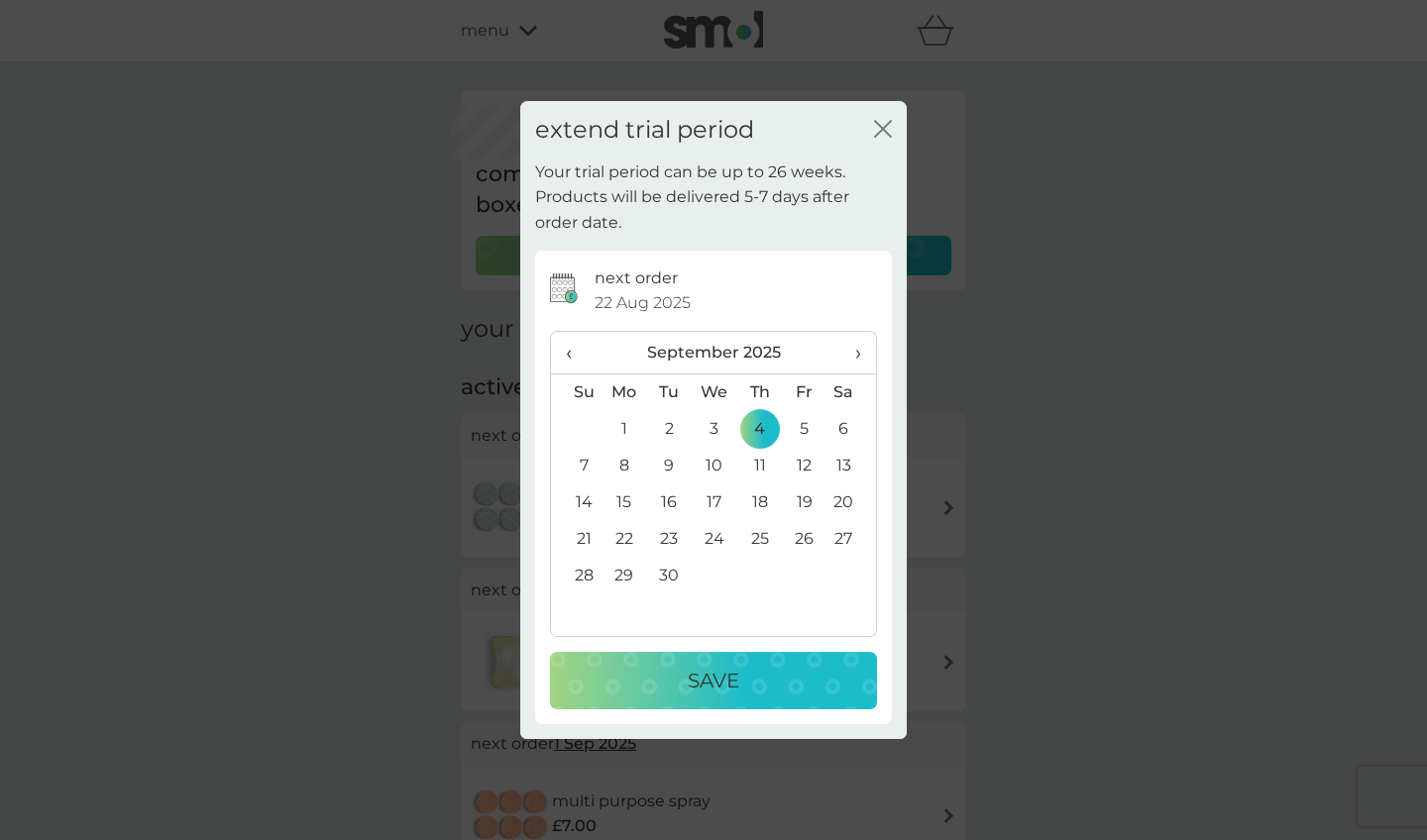 click on "Save" at bounding box center [714, 681] 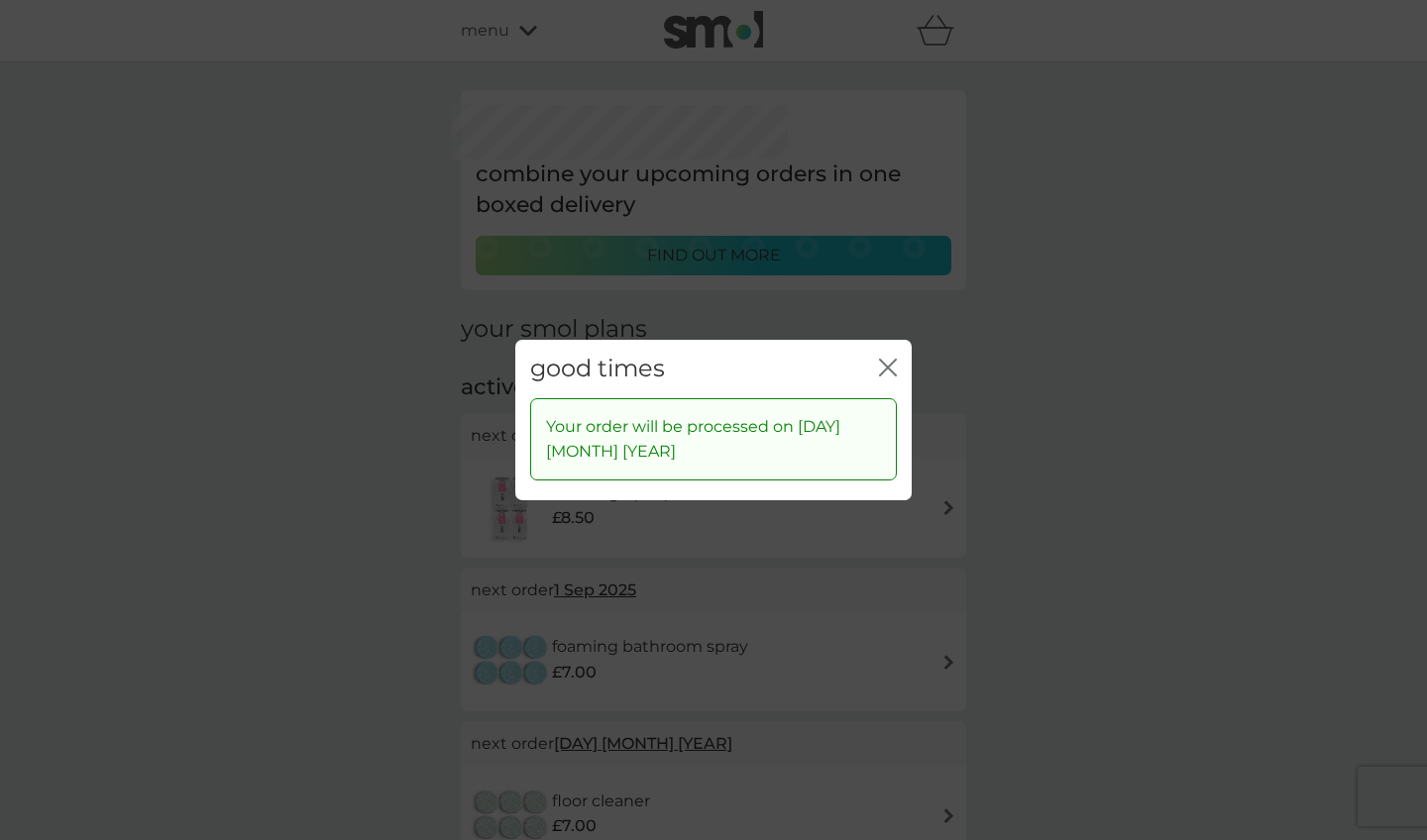 click on "good times close" at bounding box center [714, 368] 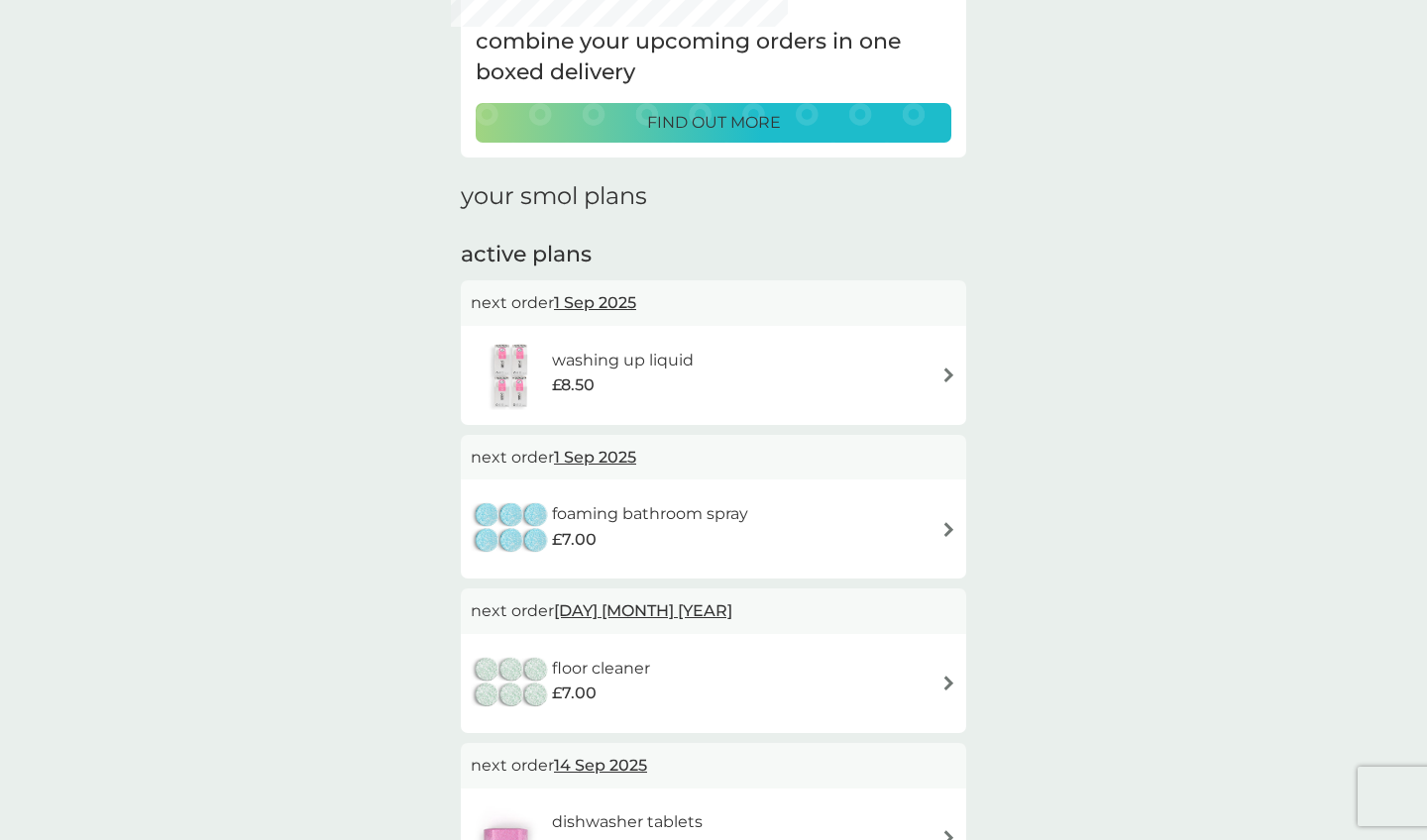scroll, scrollTop: 148, scrollLeft: 0, axis: vertical 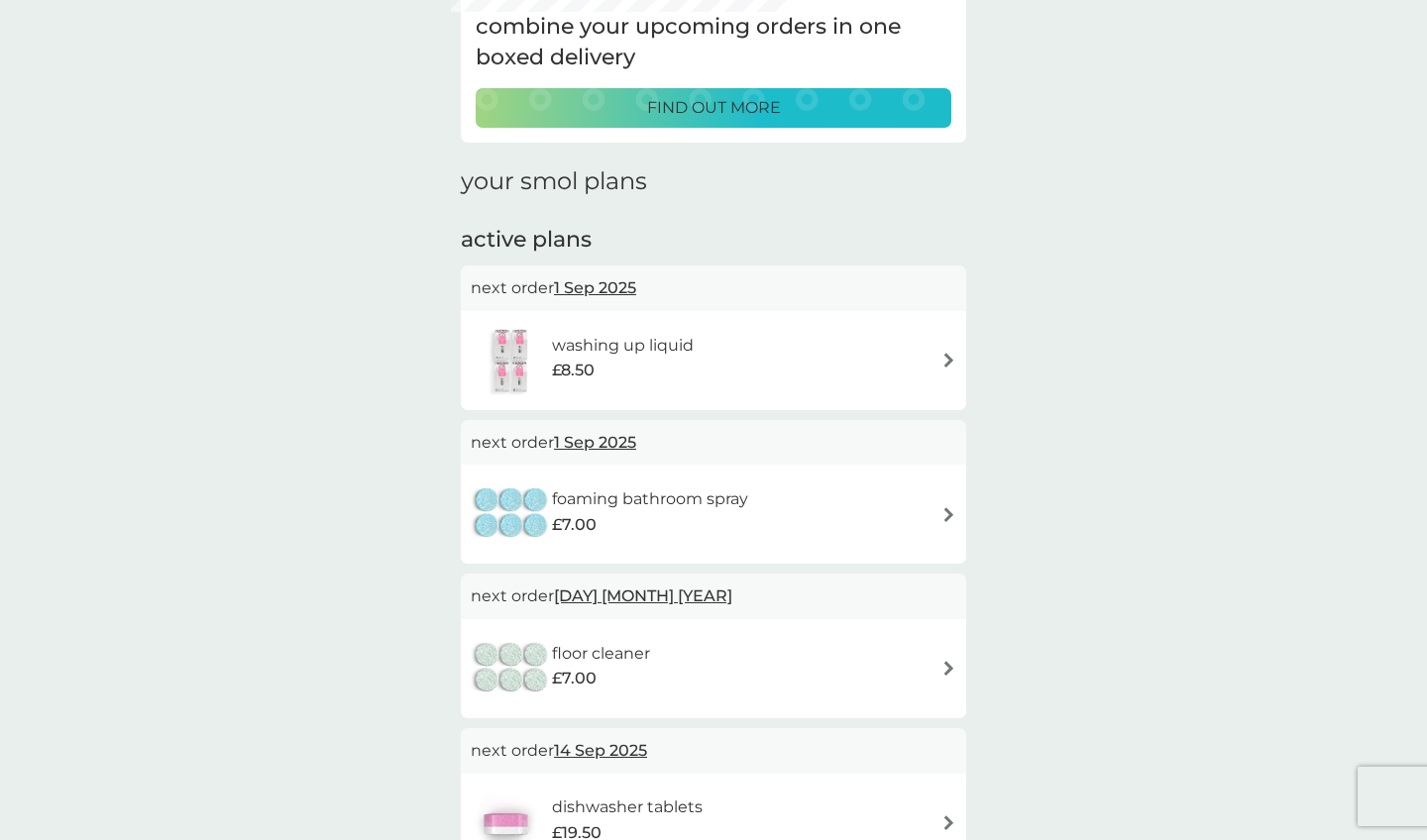 click on "1 Sep 2025" at bounding box center (595, 442) 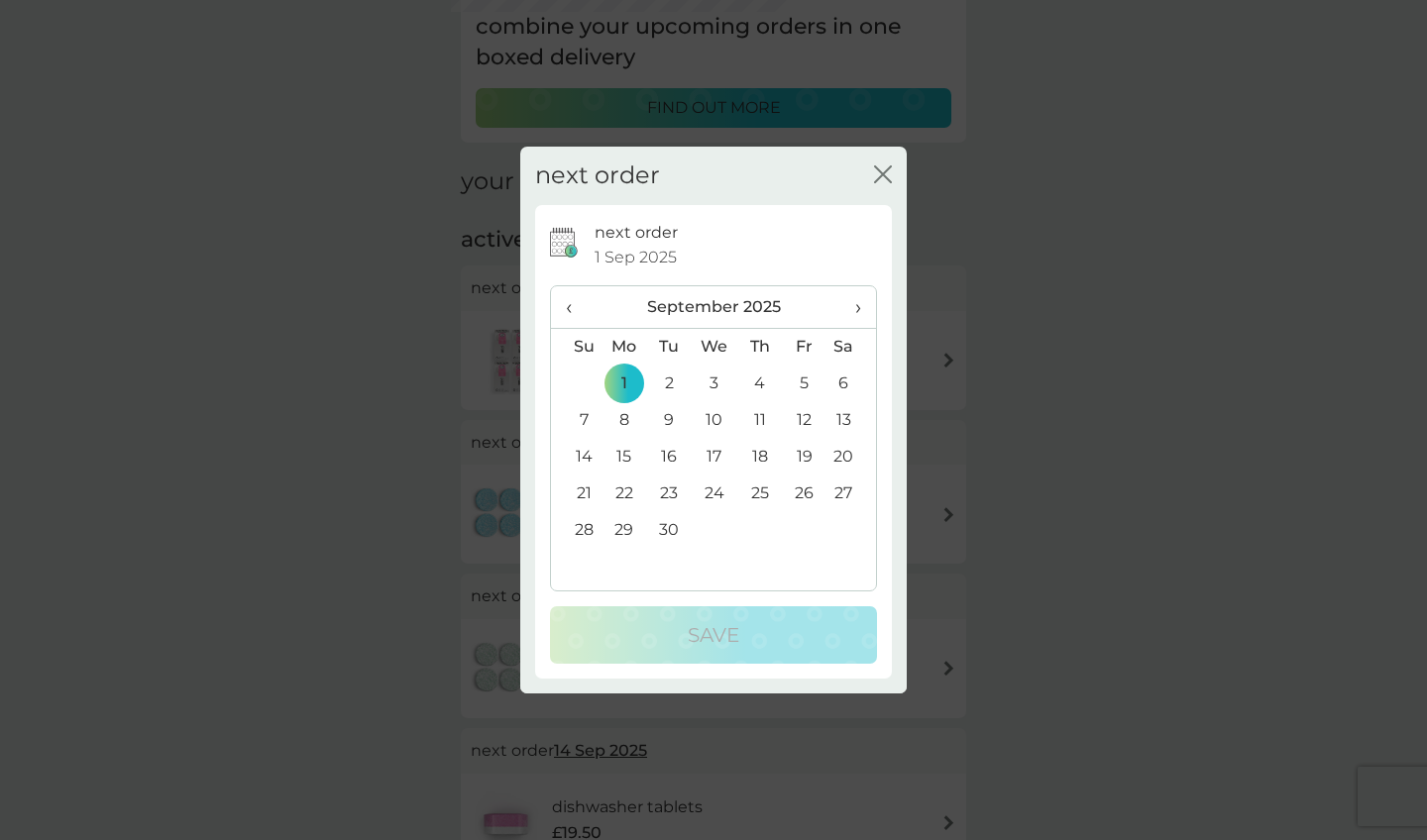 click on "close" 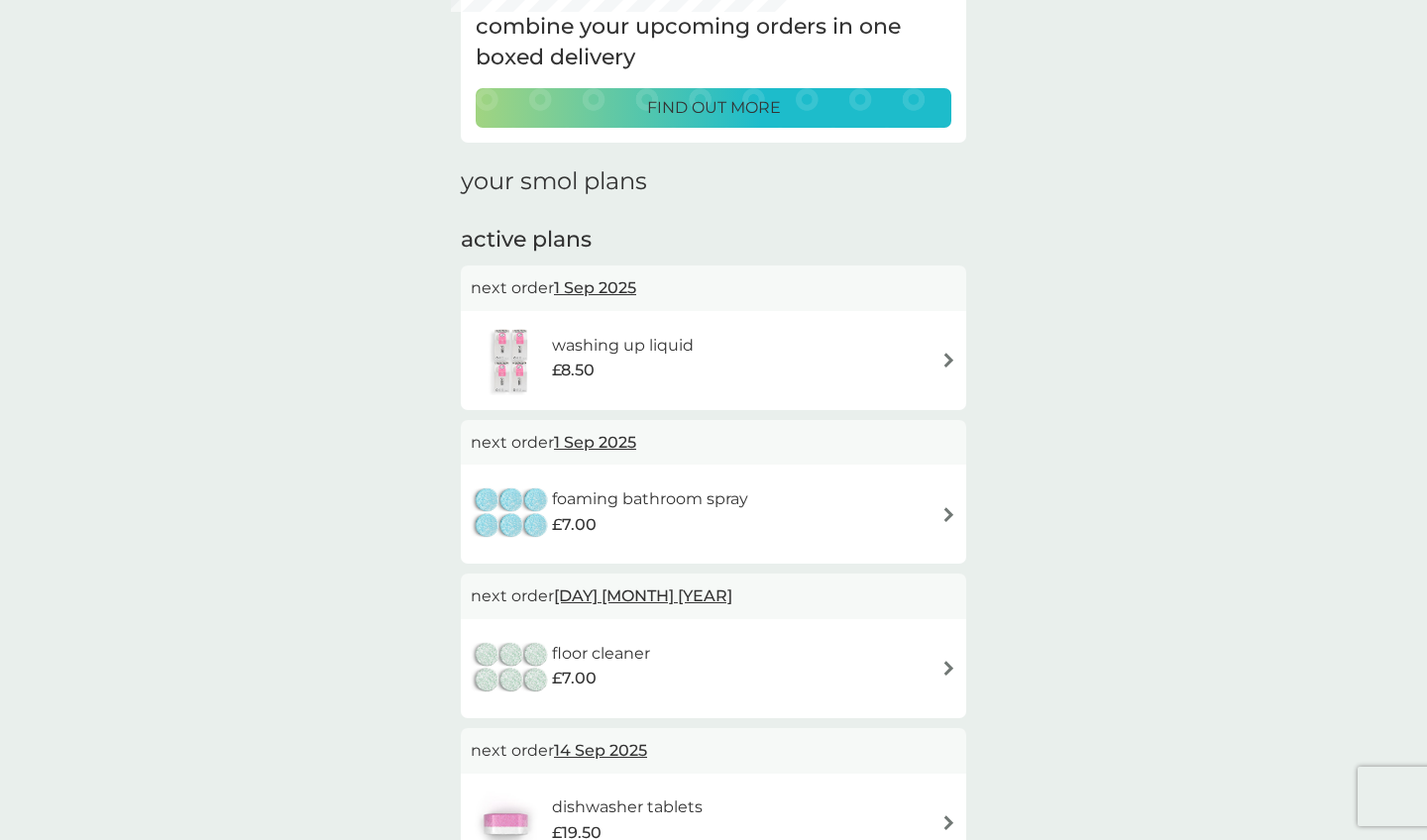 click on "1 Sep 2025" at bounding box center (595, 442) 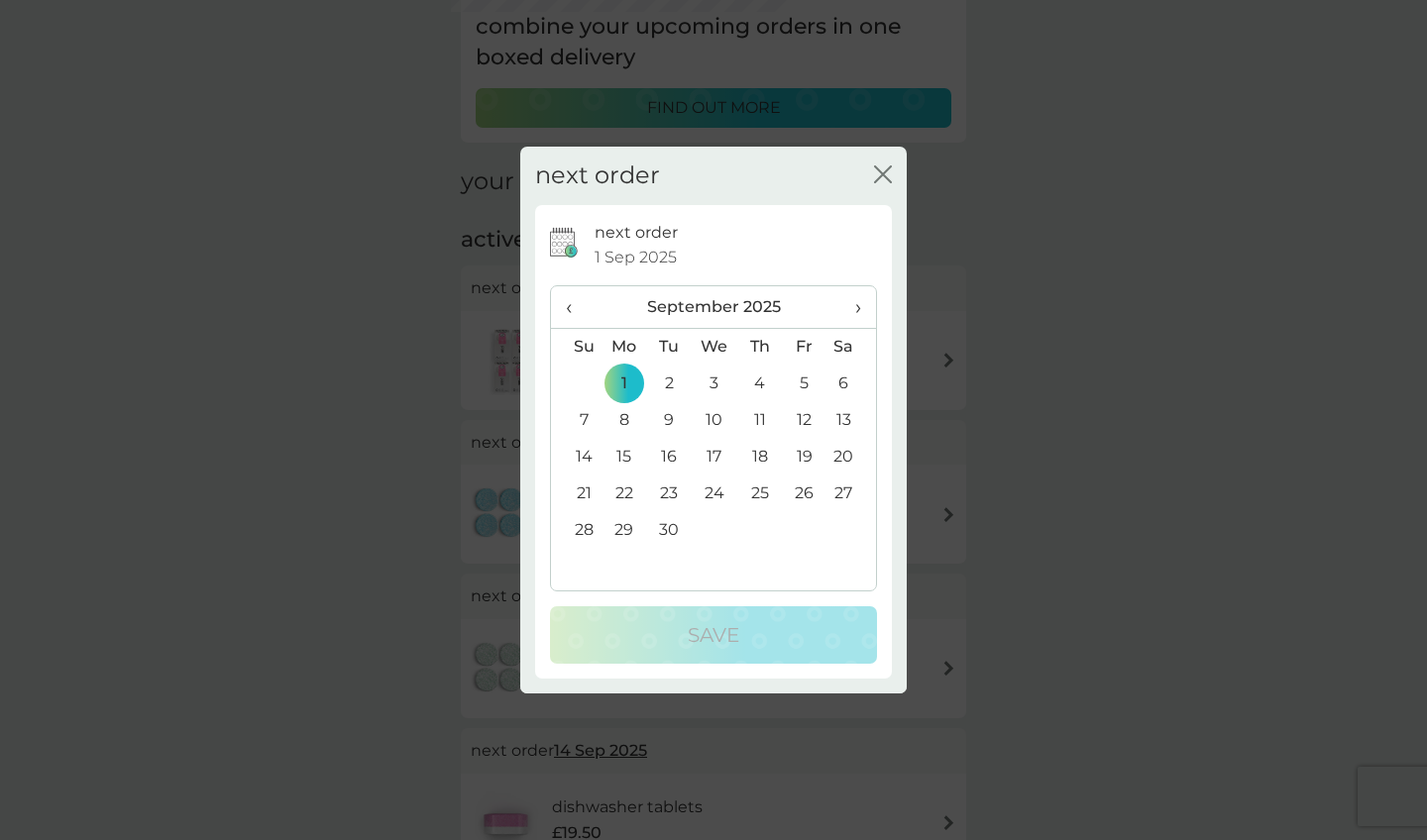 click on "›" at bounding box center [851, 307] 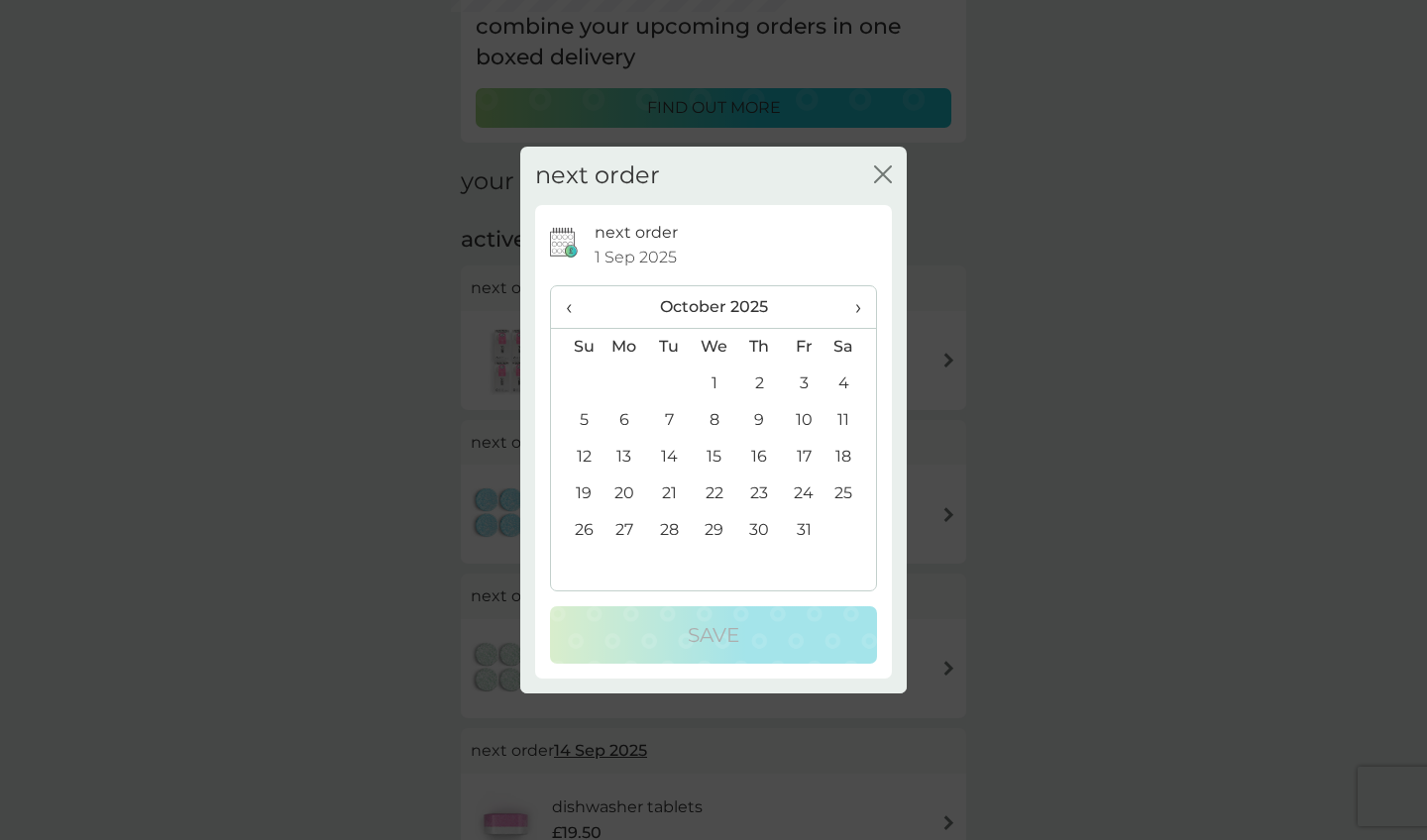 click on "›" at bounding box center (851, 307) 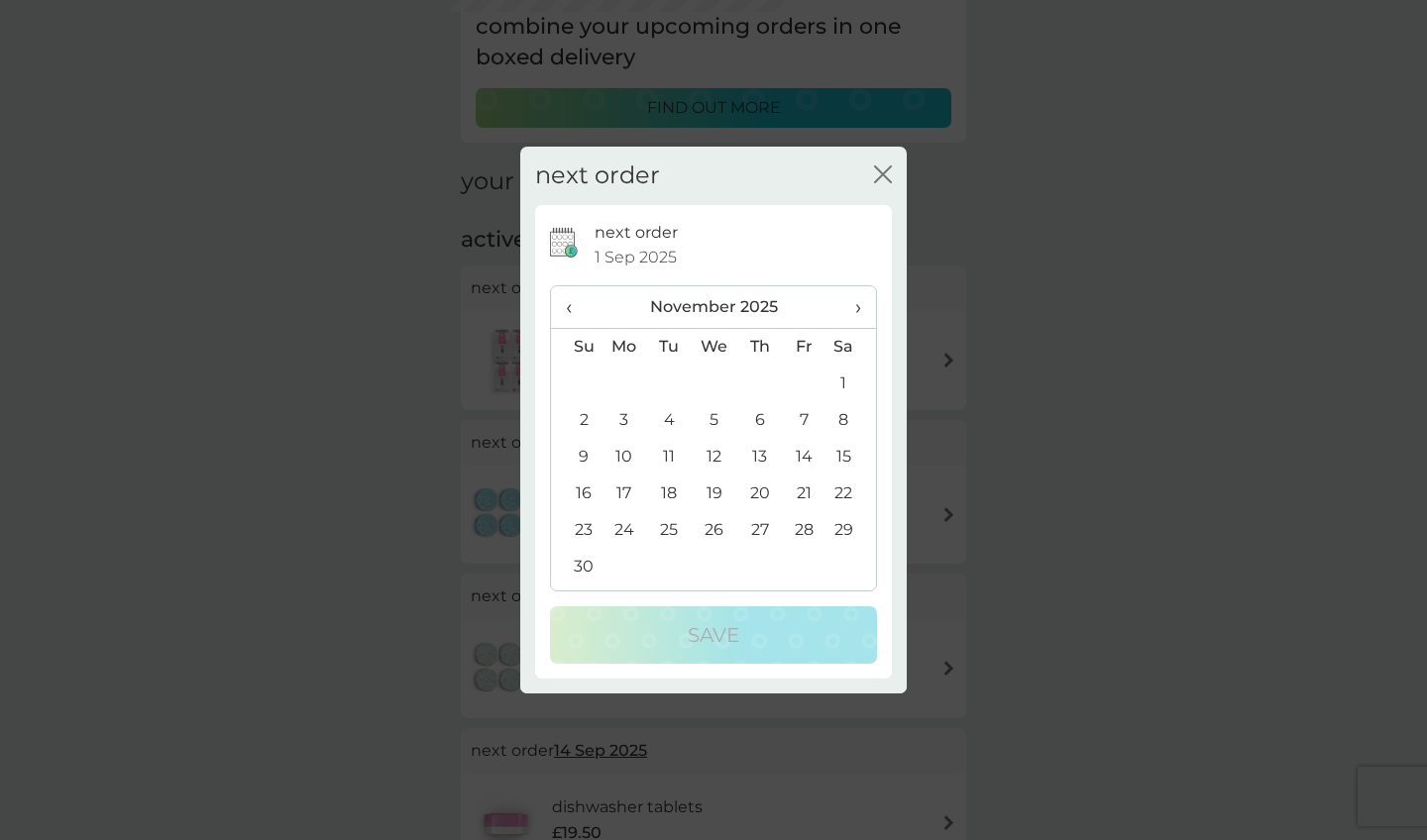 click on "3" at bounding box center [624, 420] 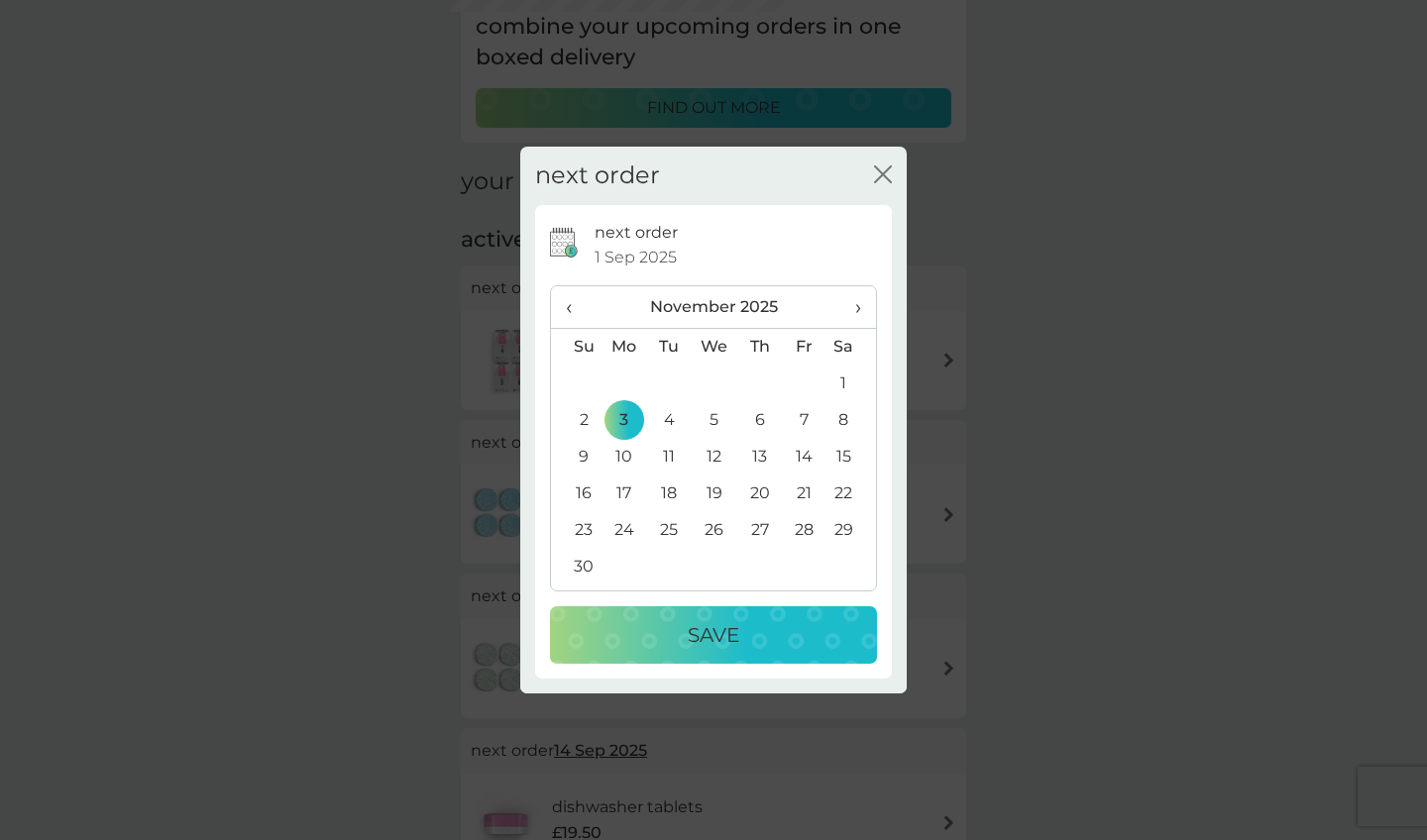 click on "Save" at bounding box center [714, 635] 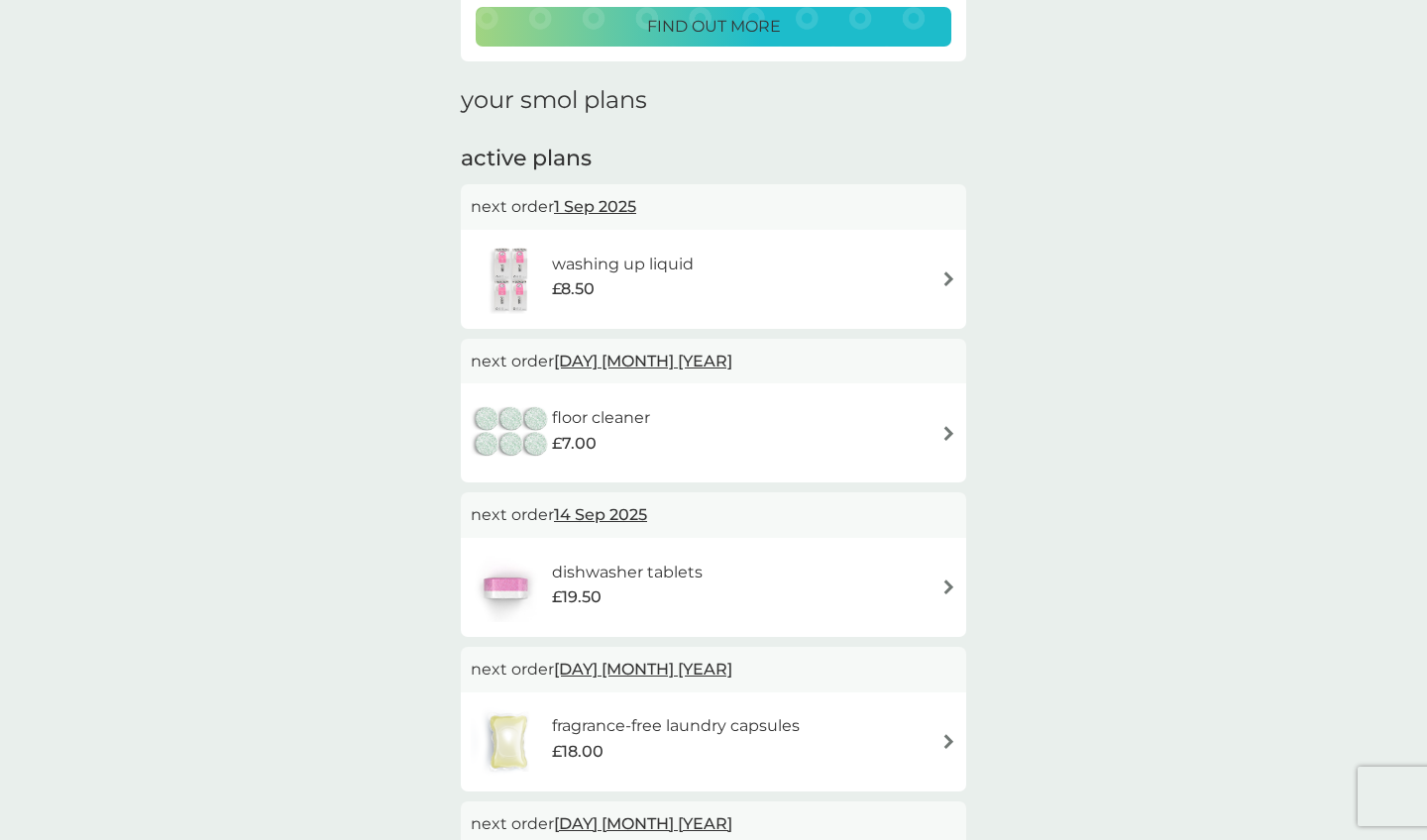 scroll, scrollTop: 230, scrollLeft: 0, axis: vertical 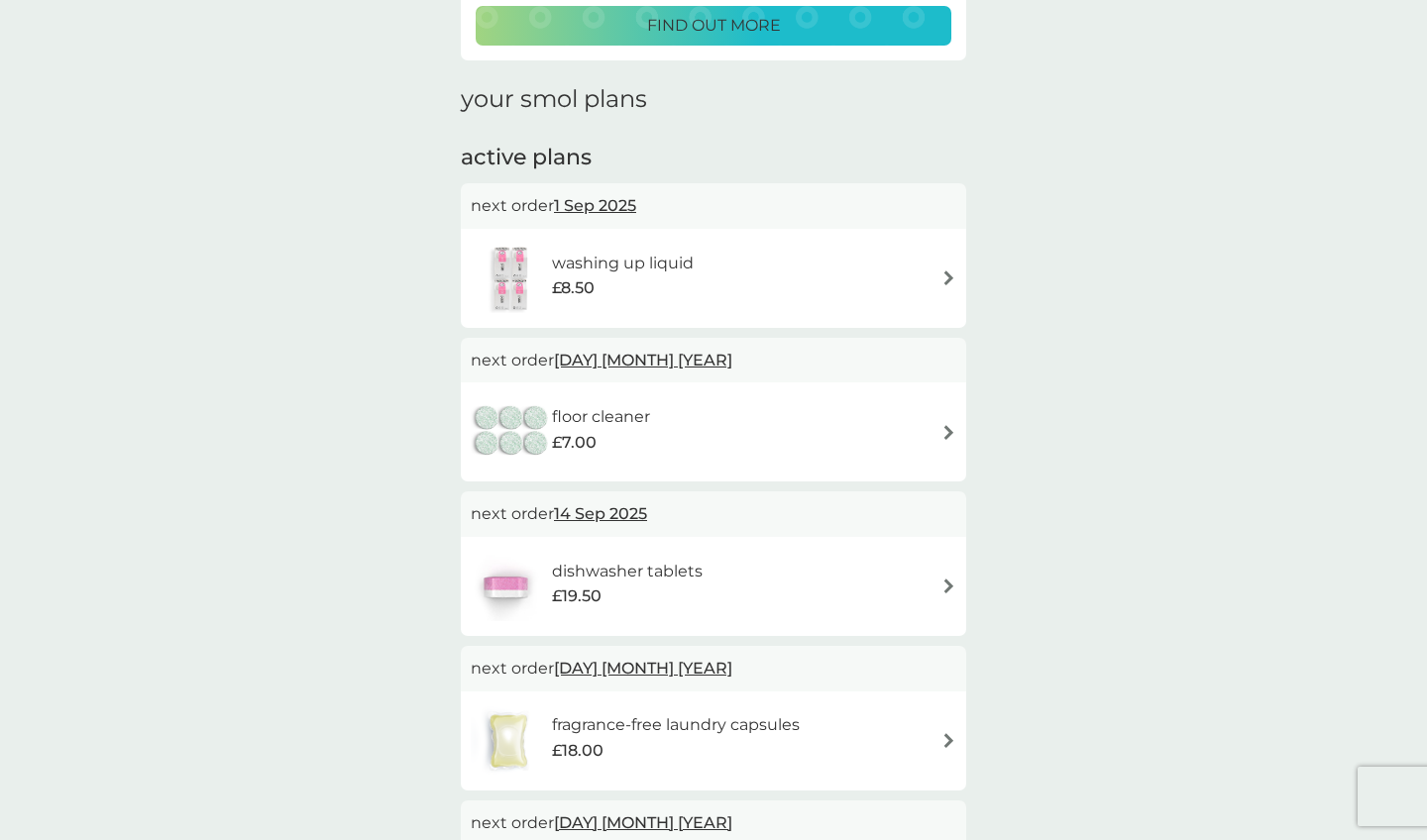 click on "1 Sep 2025" at bounding box center [595, 205] 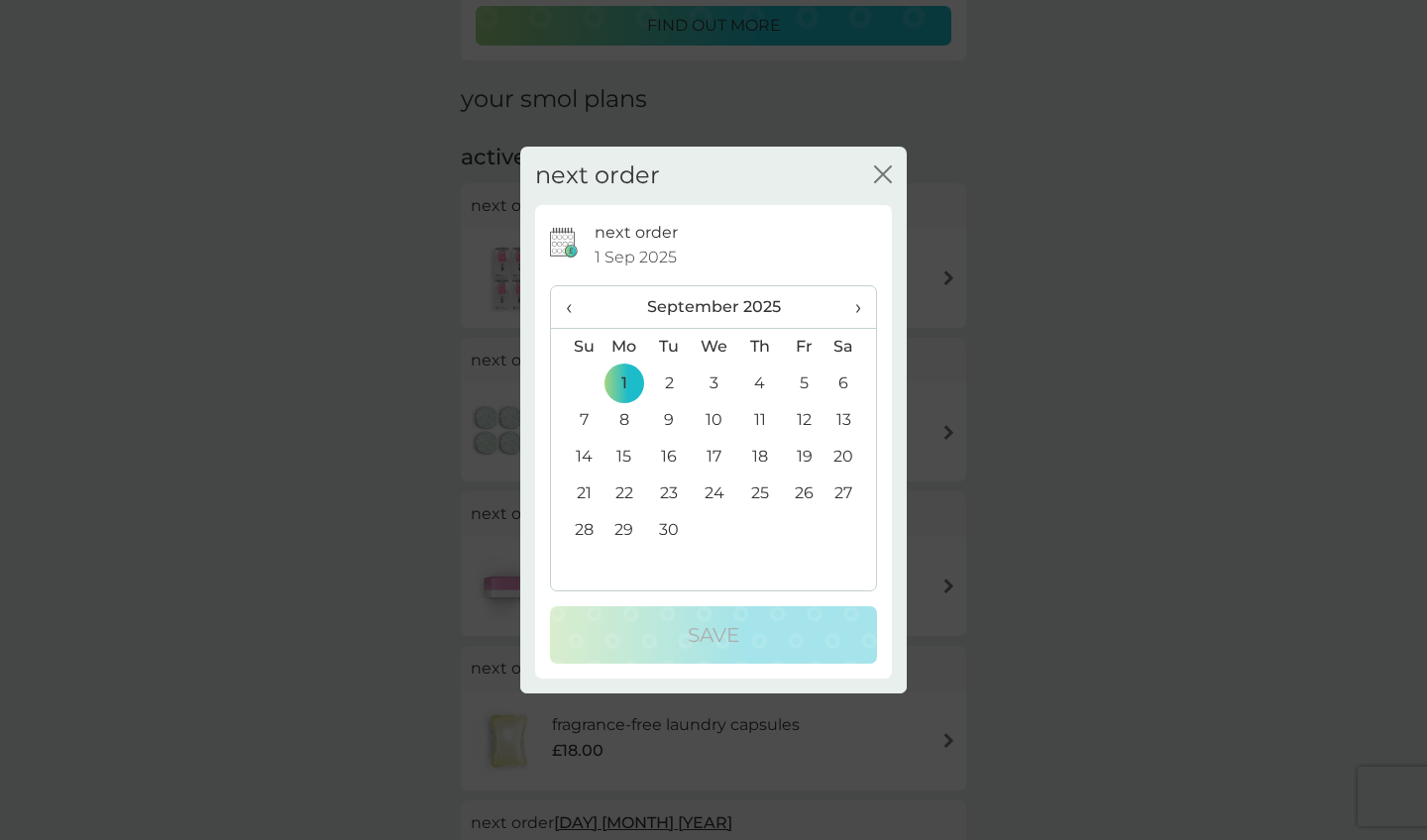 click on "14" at bounding box center (576, 457) 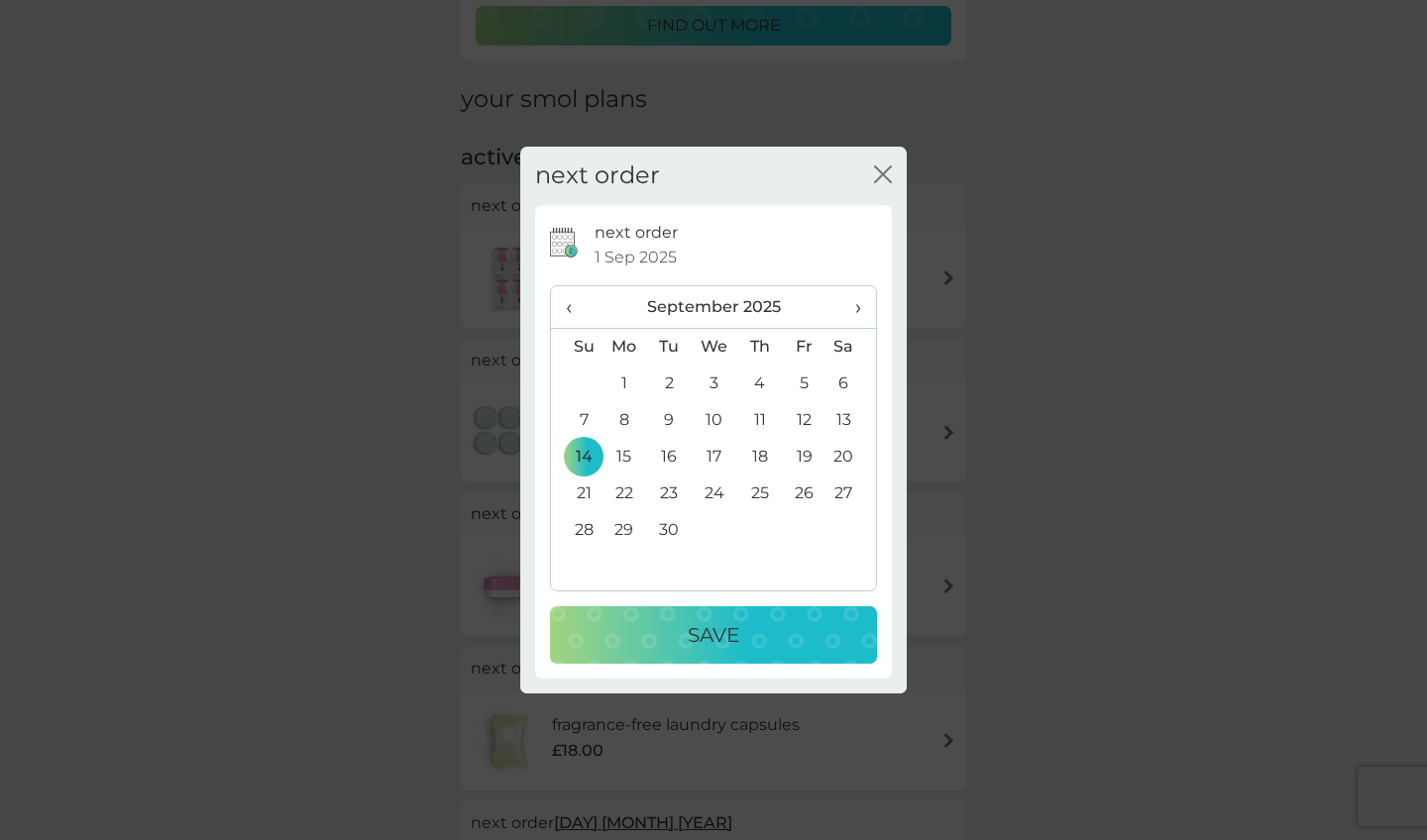 click on "Save" at bounding box center (714, 635) 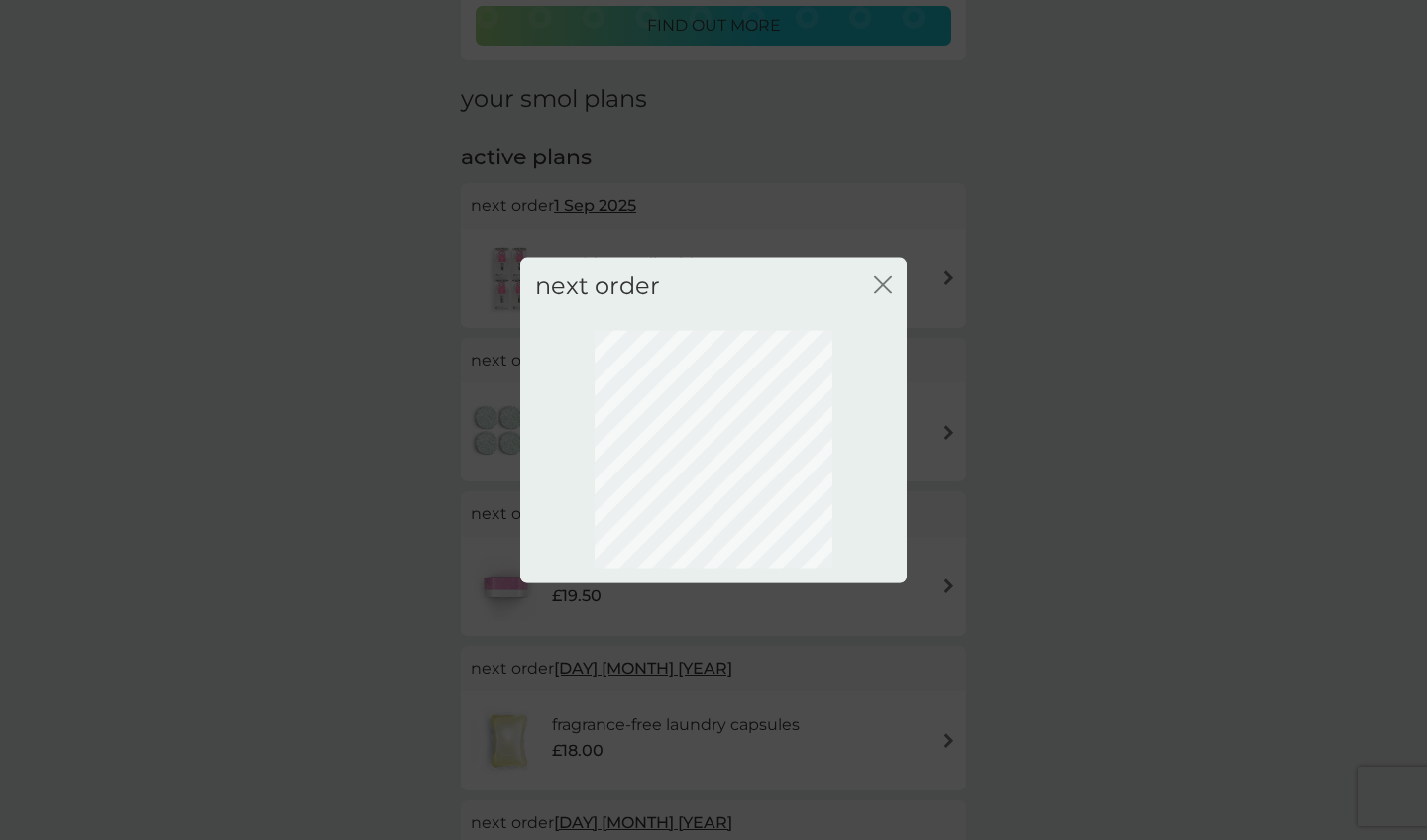 scroll, scrollTop: 0, scrollLeft: 0, axis: both 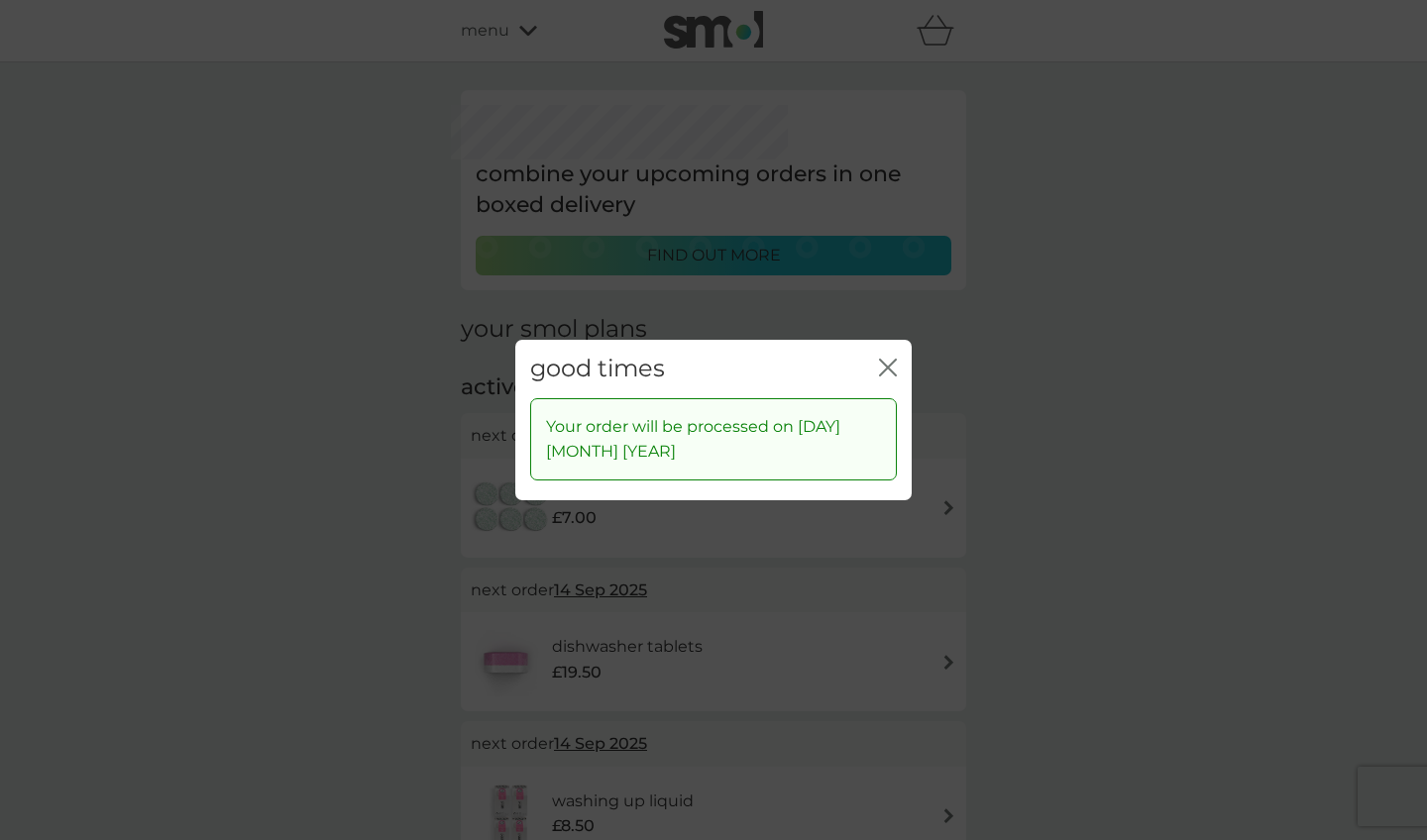 click on "close" 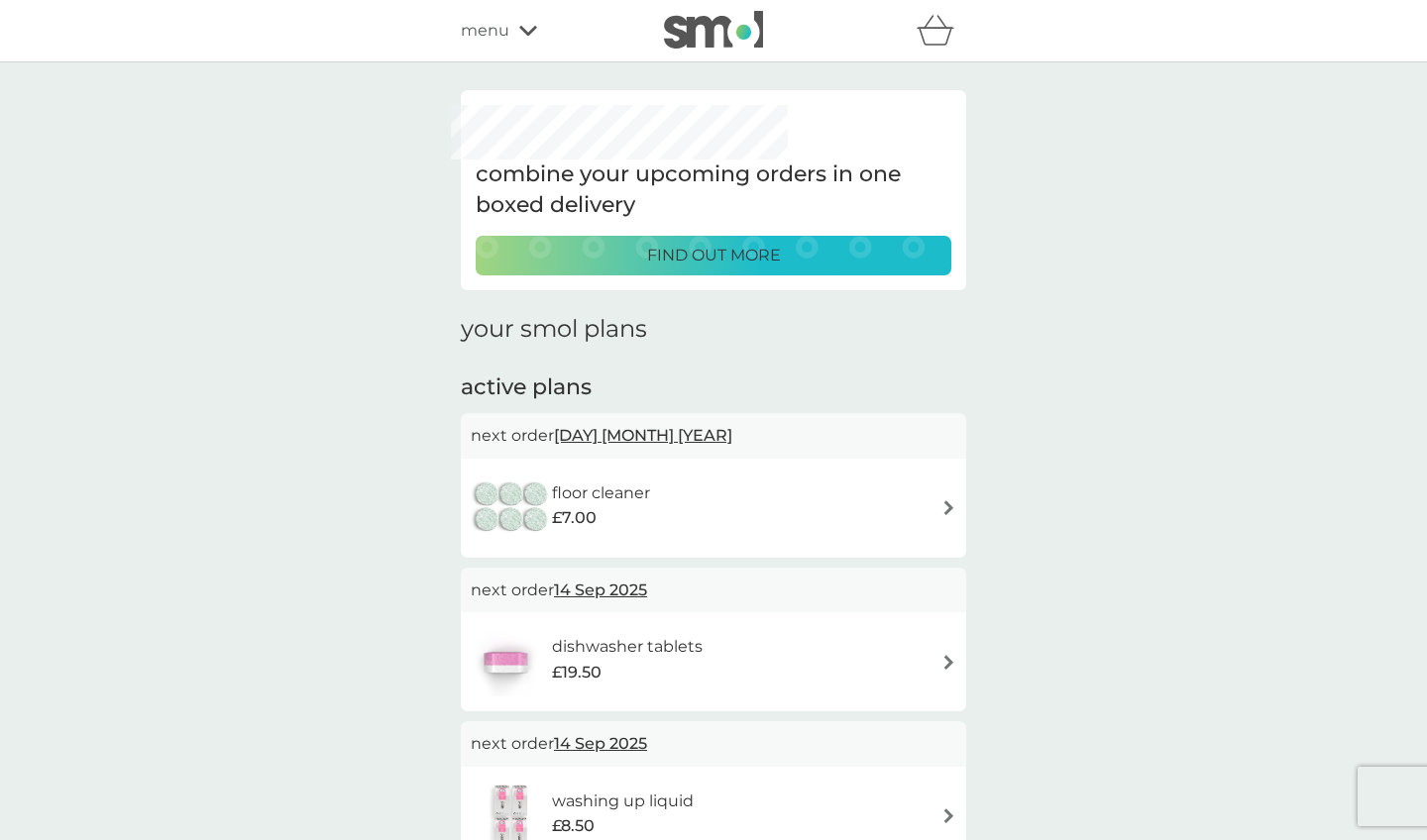 scroll, scrollTop: 0, scrollLeft: 0, axis: both 